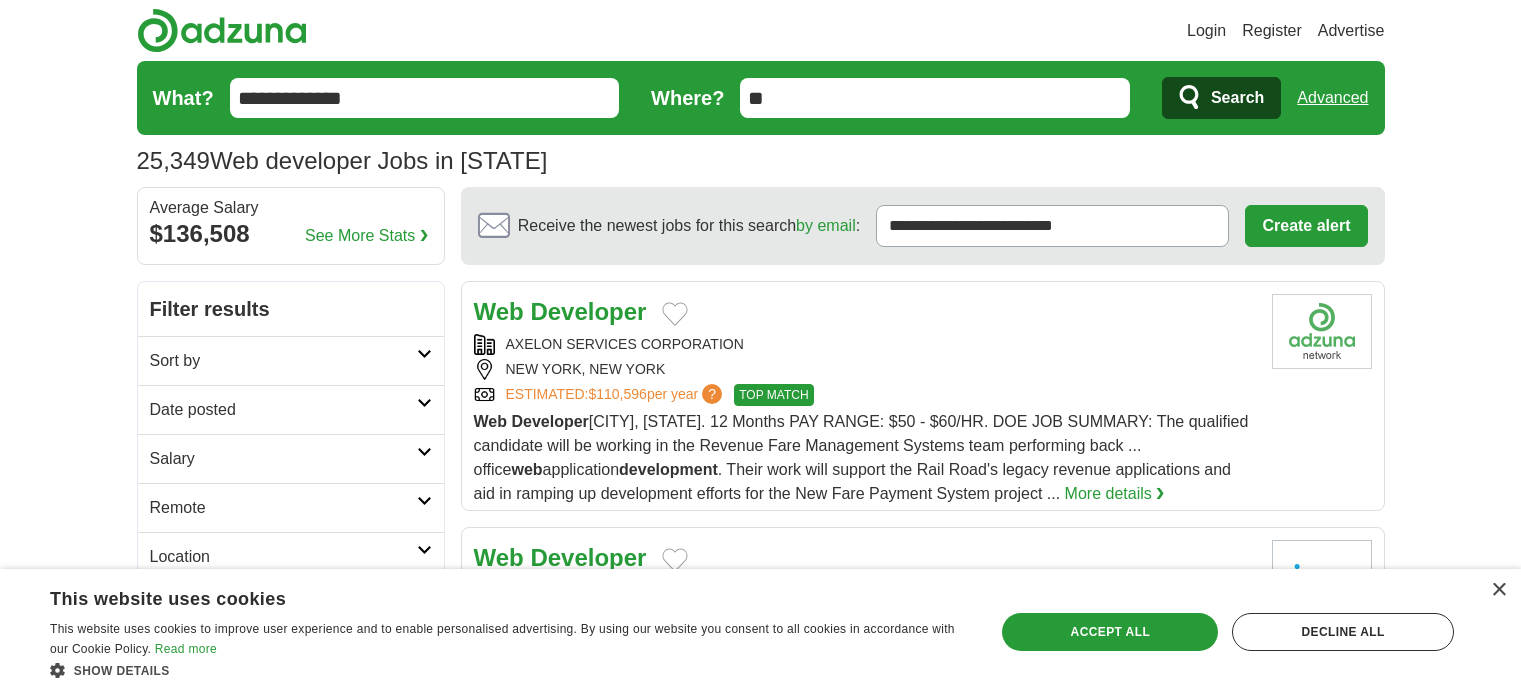 scroll, scrollTop: 0, scrollLeft: 0, axis: both 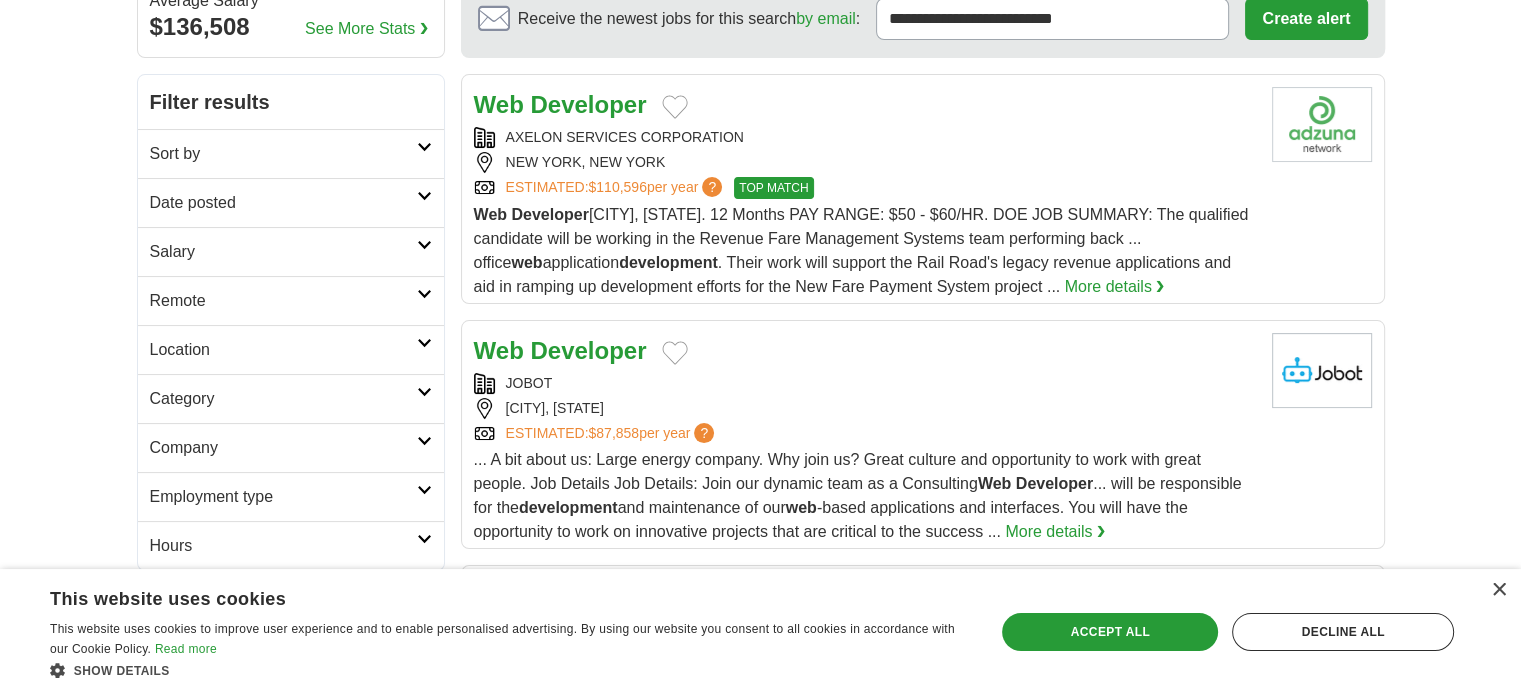 click on "Developer" at bounding box center (588, 350) 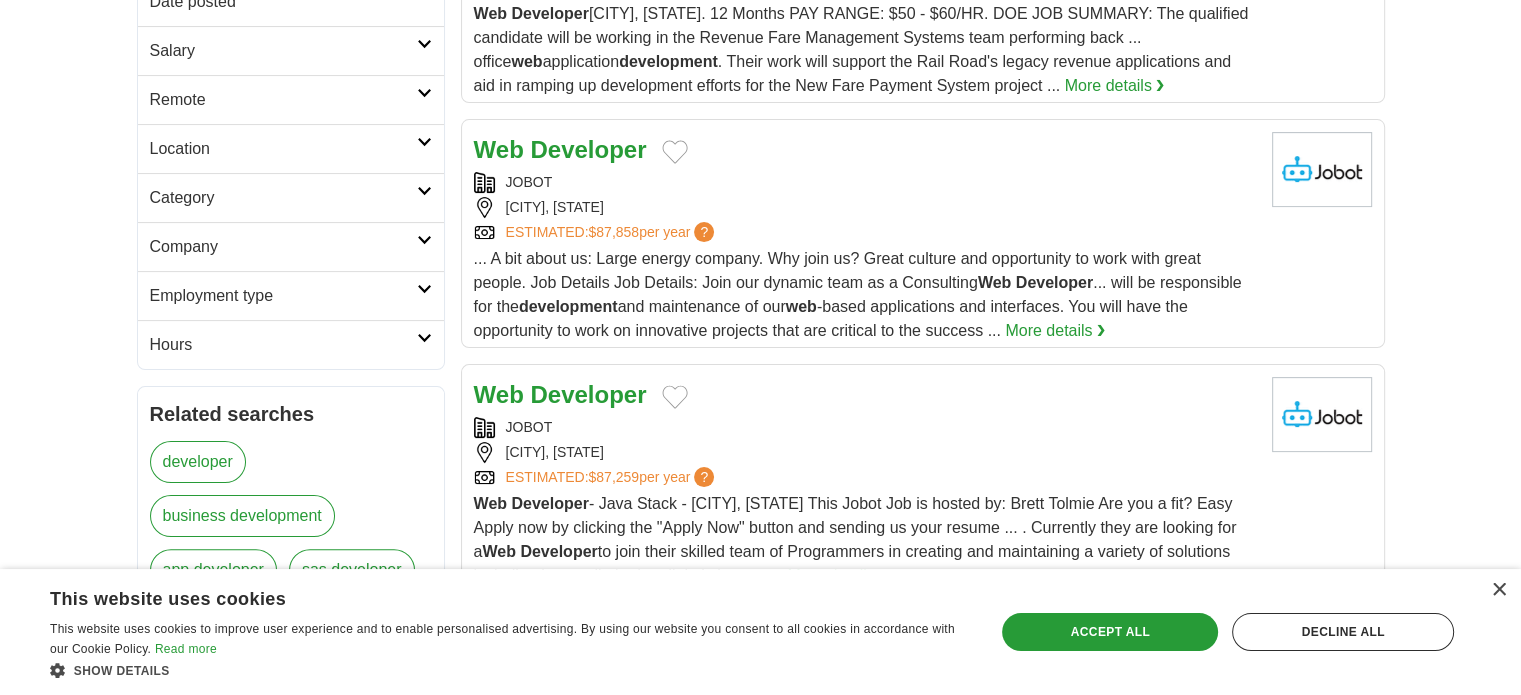 scroll, scrollTop: 410, scrollLeft: 0, axis: vertical 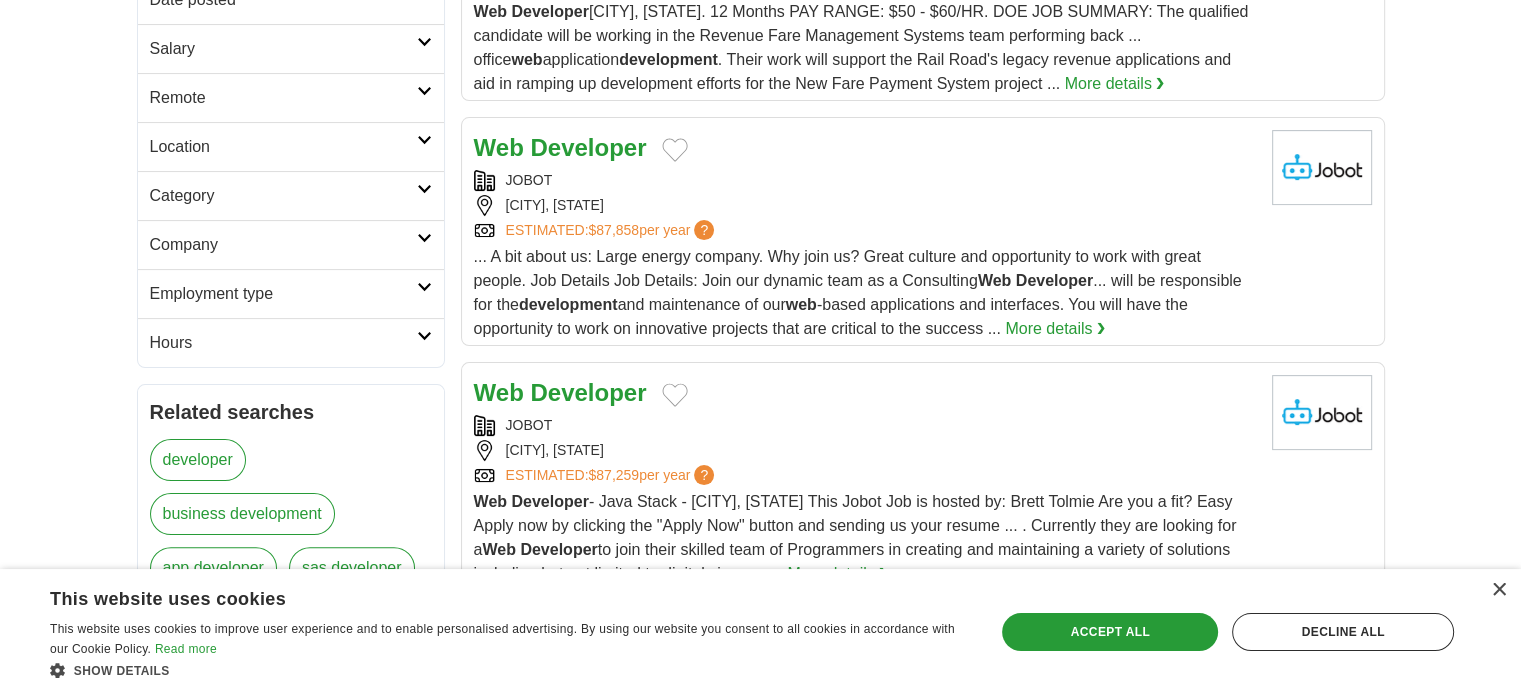 click on "Developer" at bounding box center (588, 392) 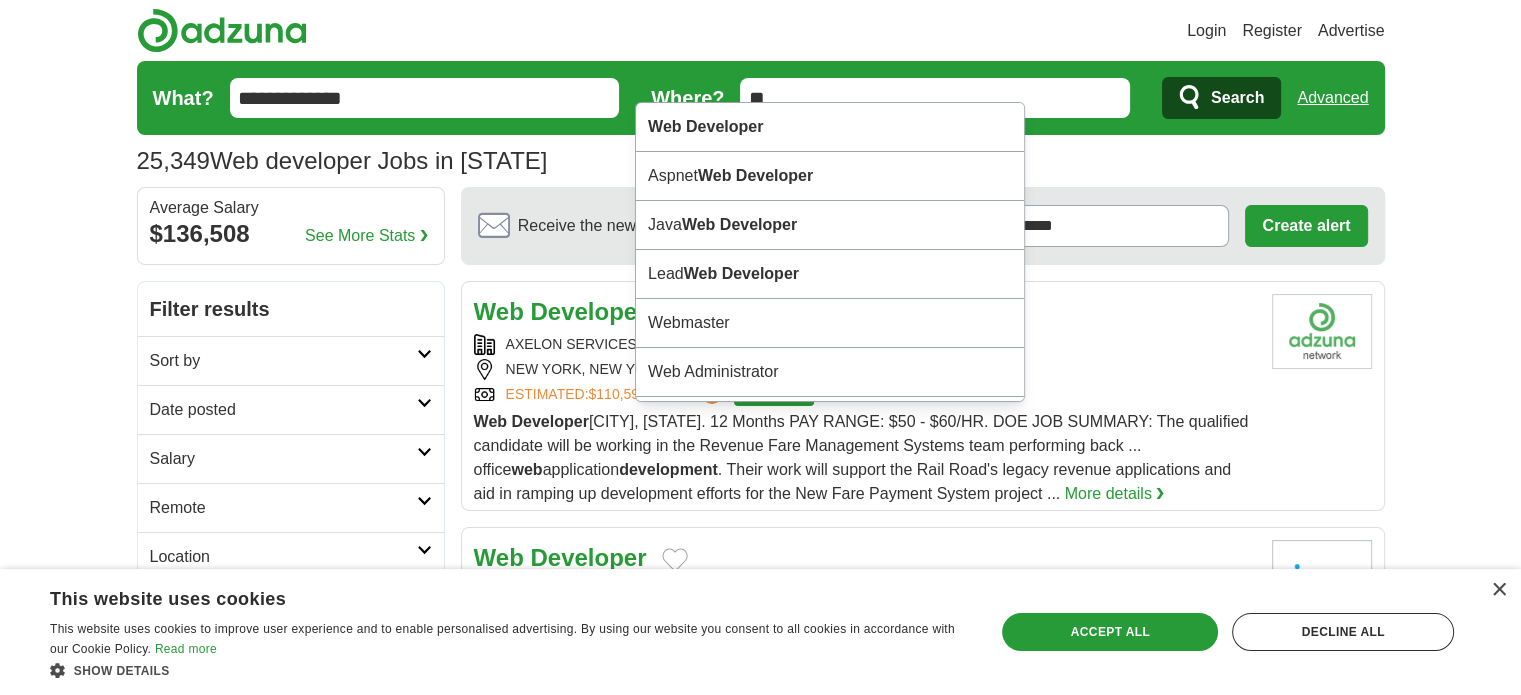 click on "**********" at bounding box center [425, 98] 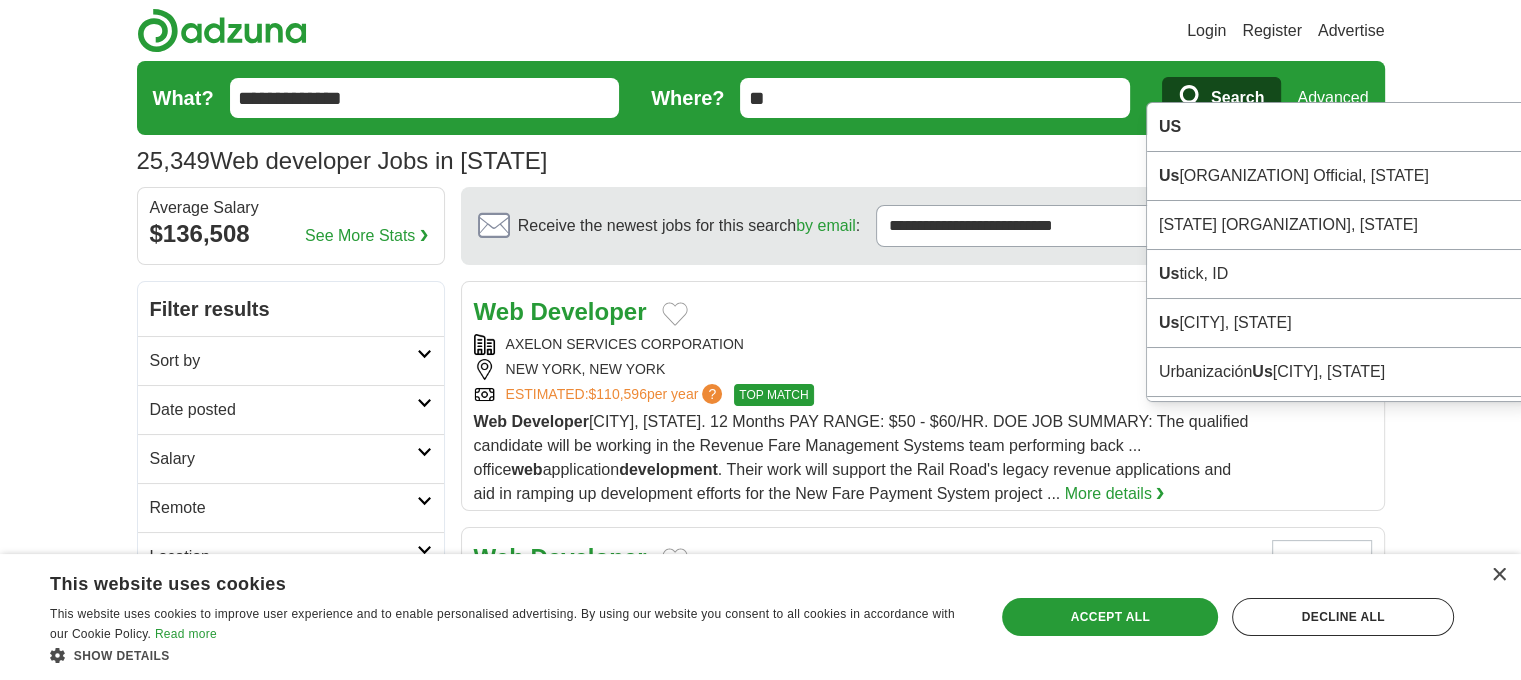 type on "*" 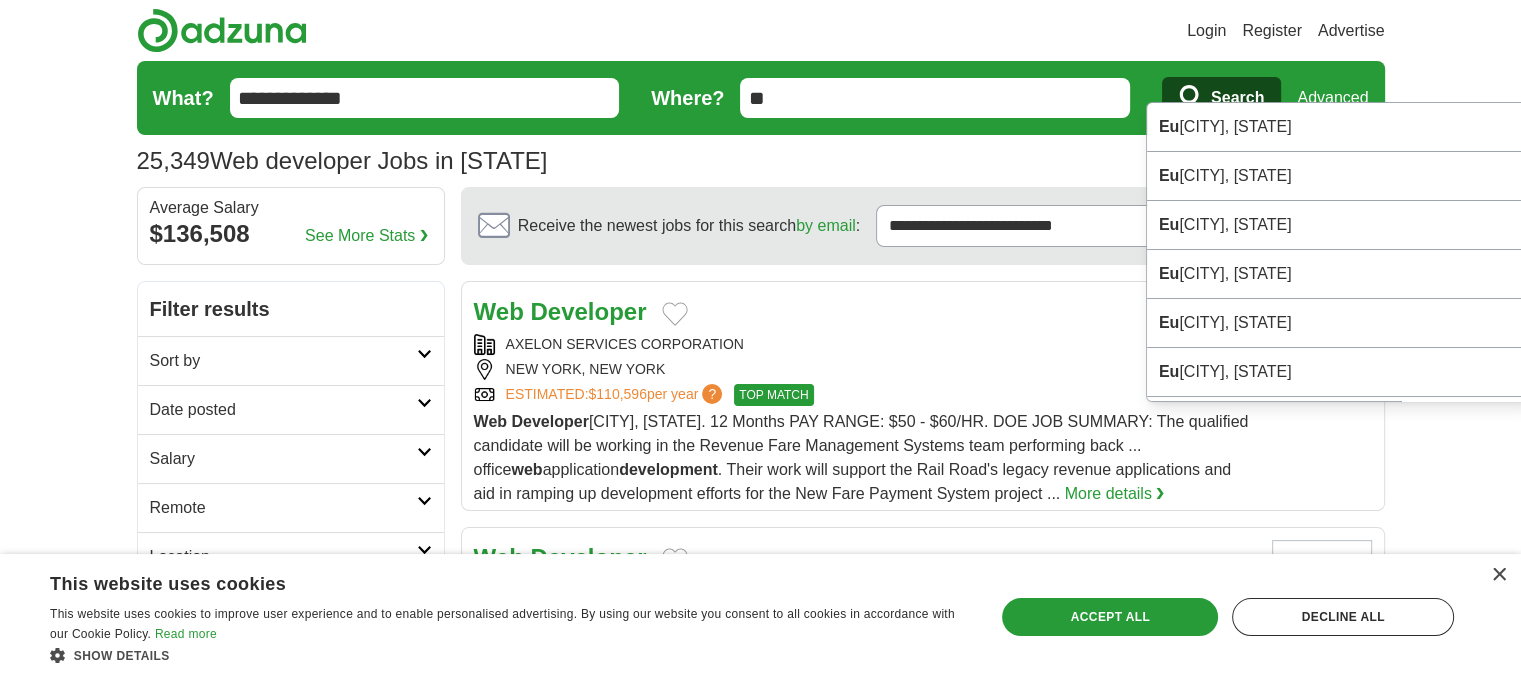 type on "*" 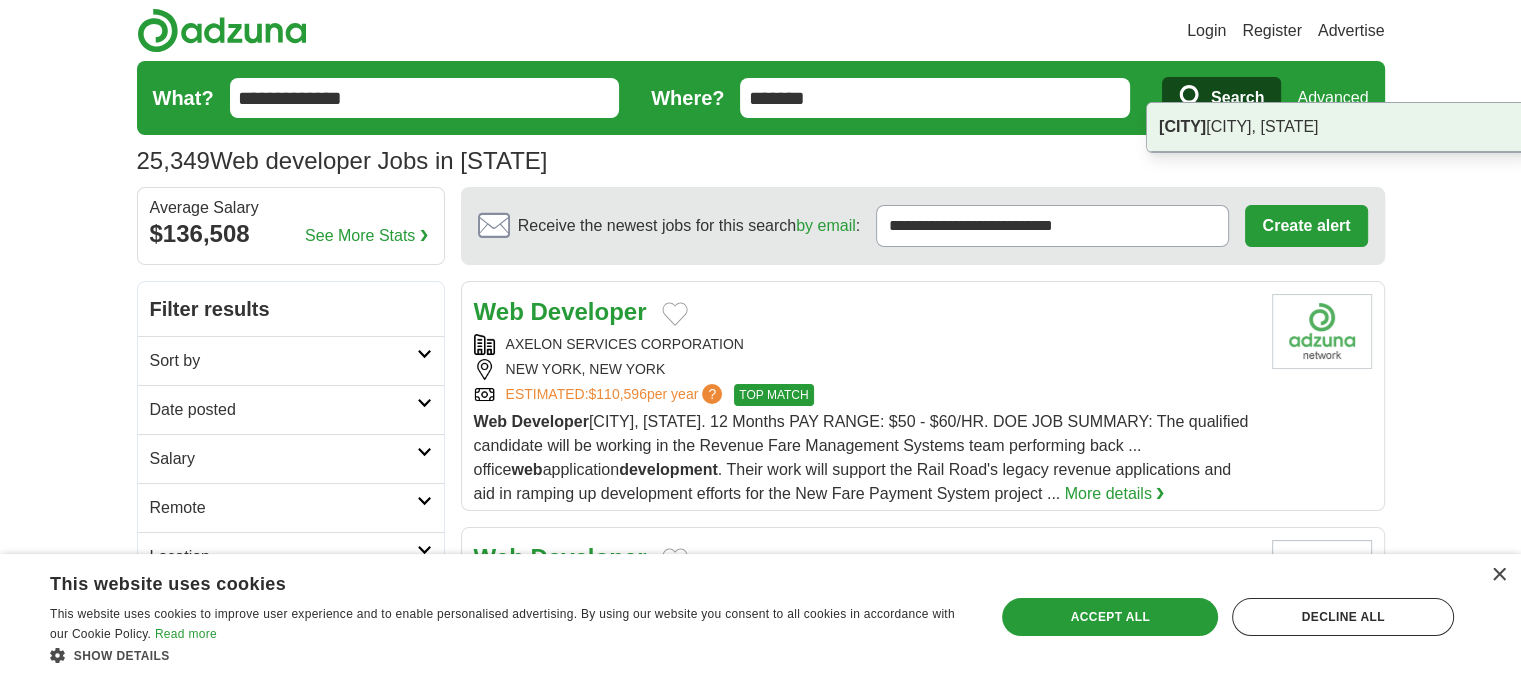 type on "*******" 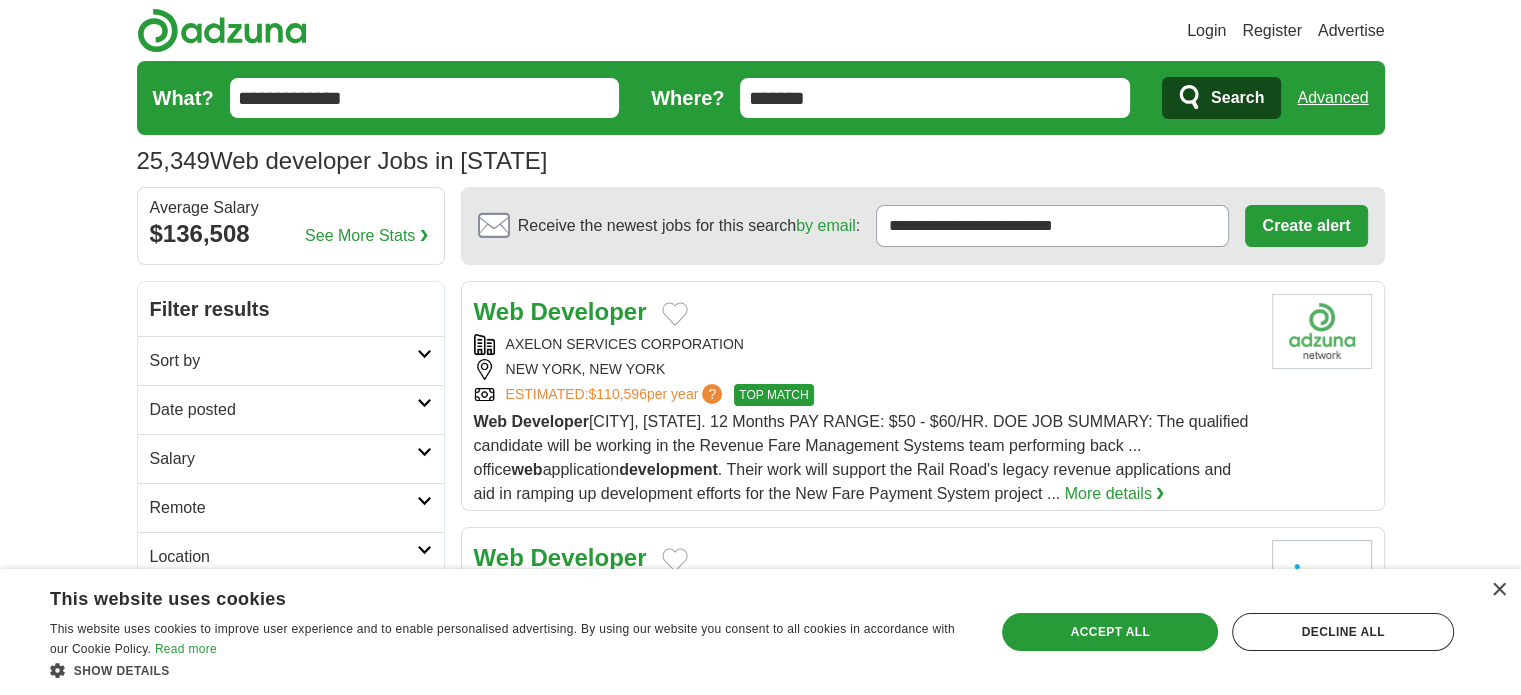 click on "Search" at bounding box center [1237, 98] 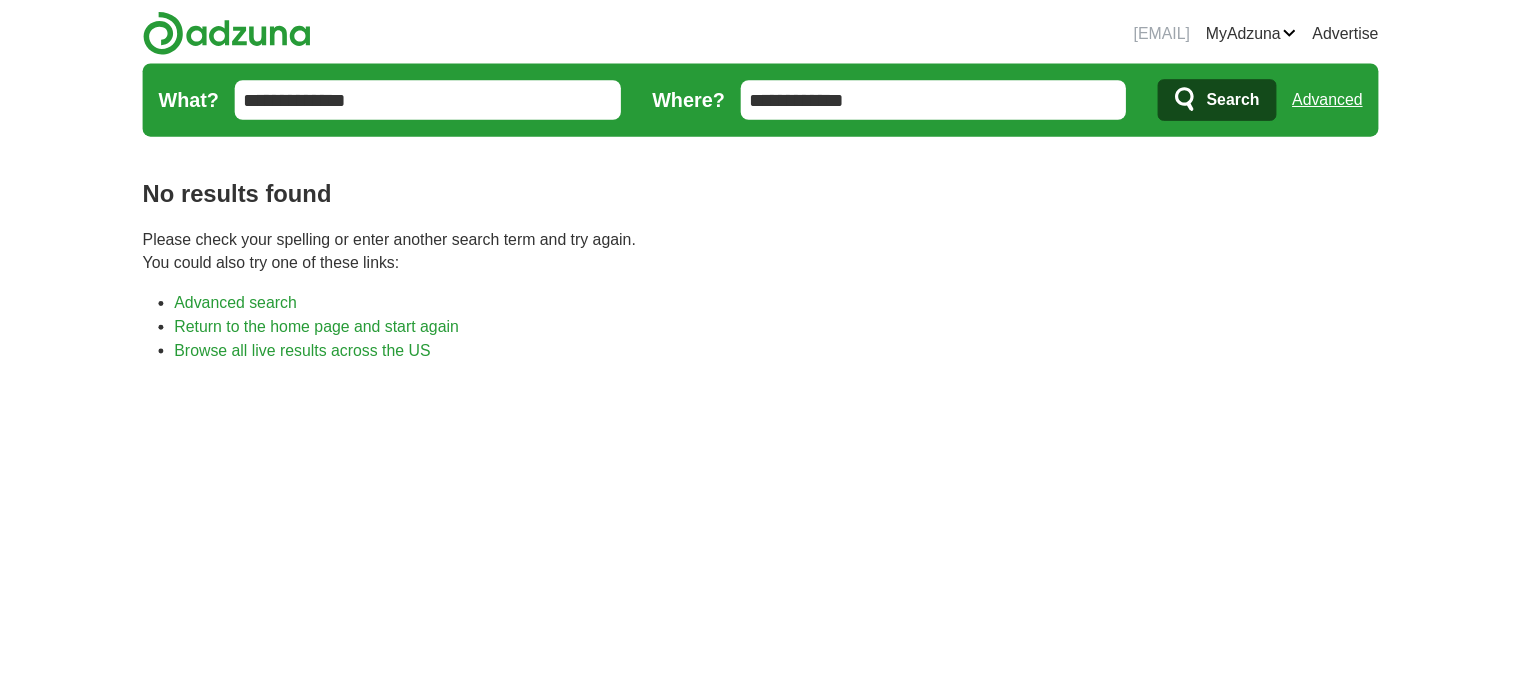 scroll, scrollTop: 0, scrollLeft: 0, axis: both 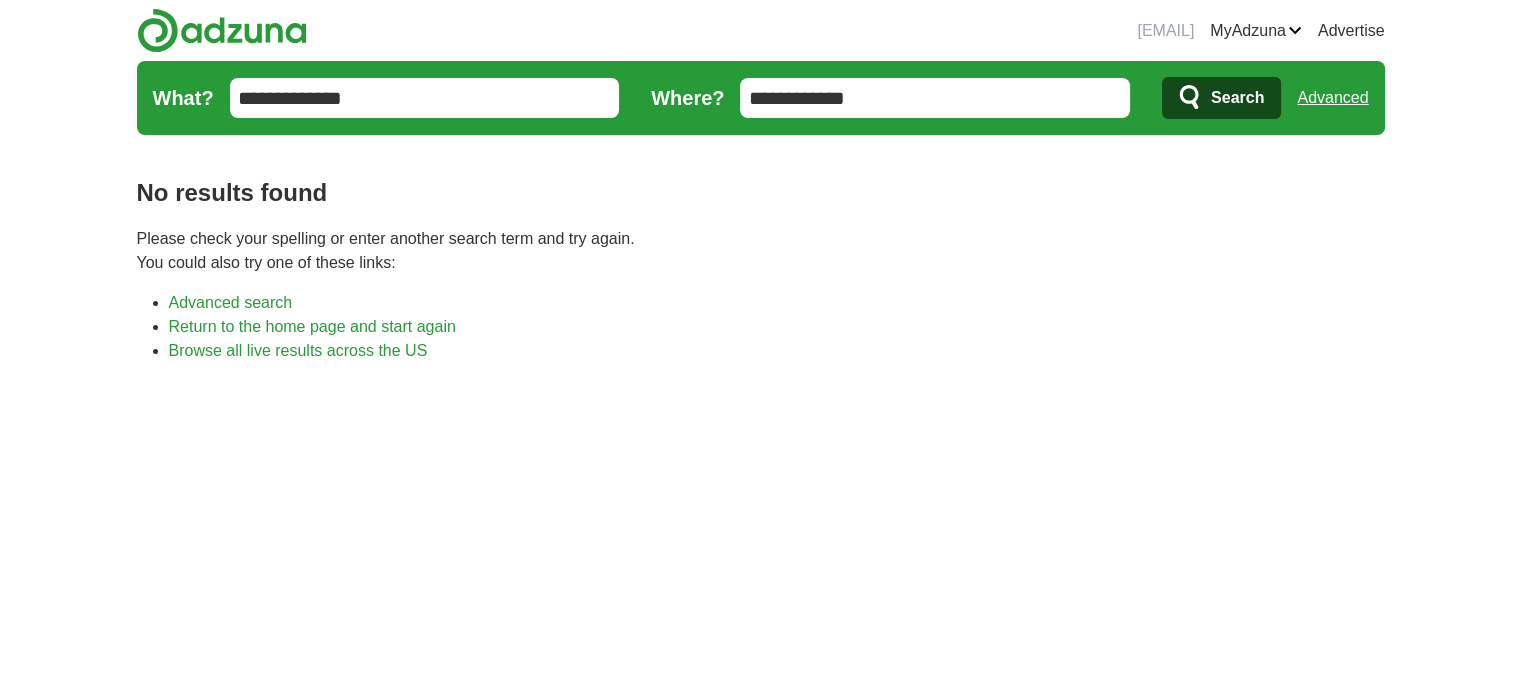 click on "**********" at bounding box center (935, 98) 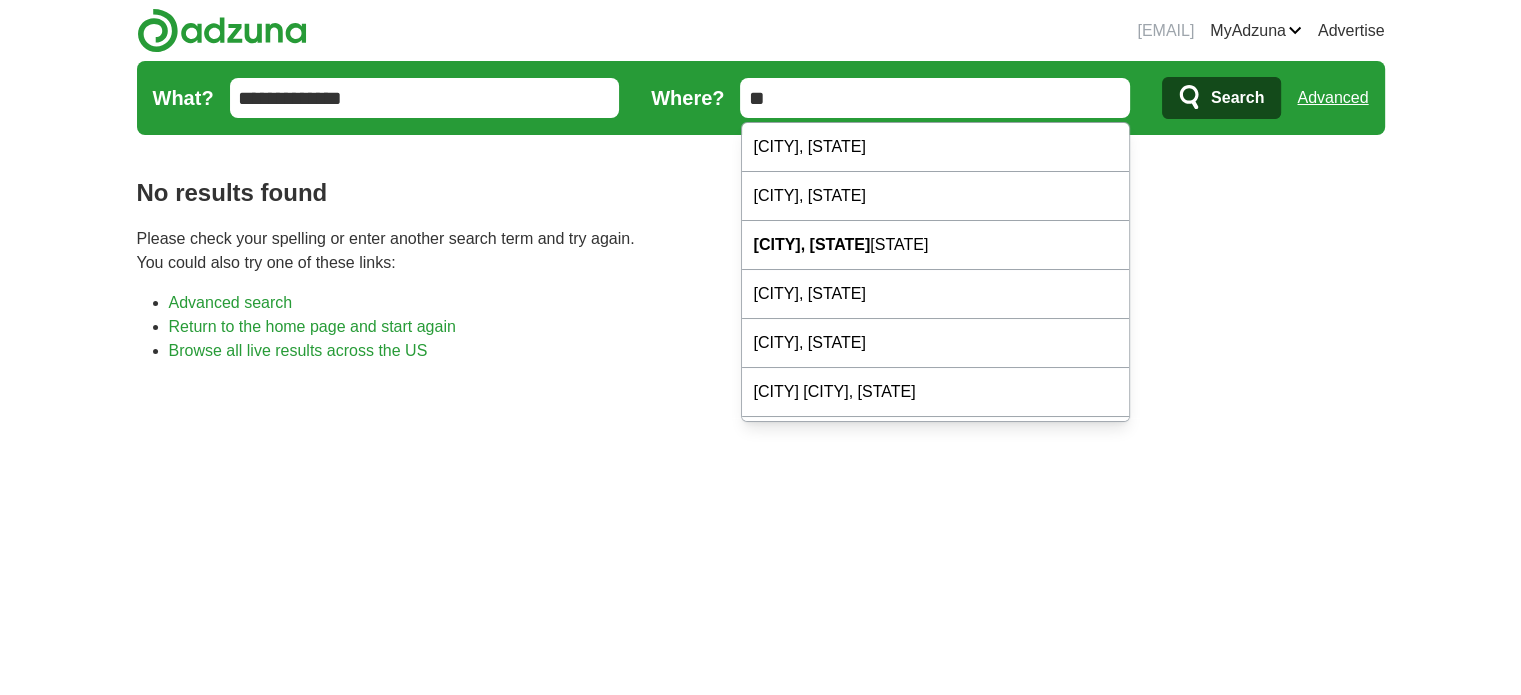 type on "*" 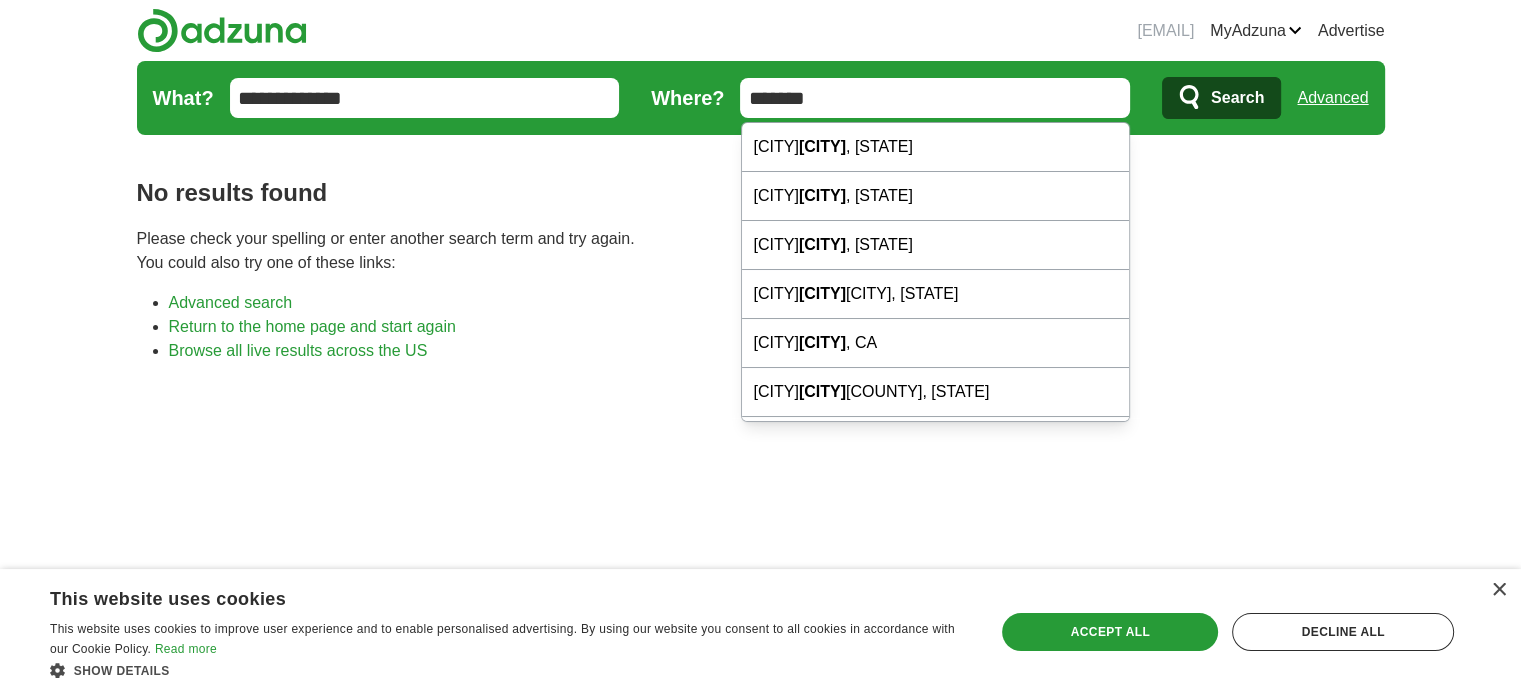 type on "*******" 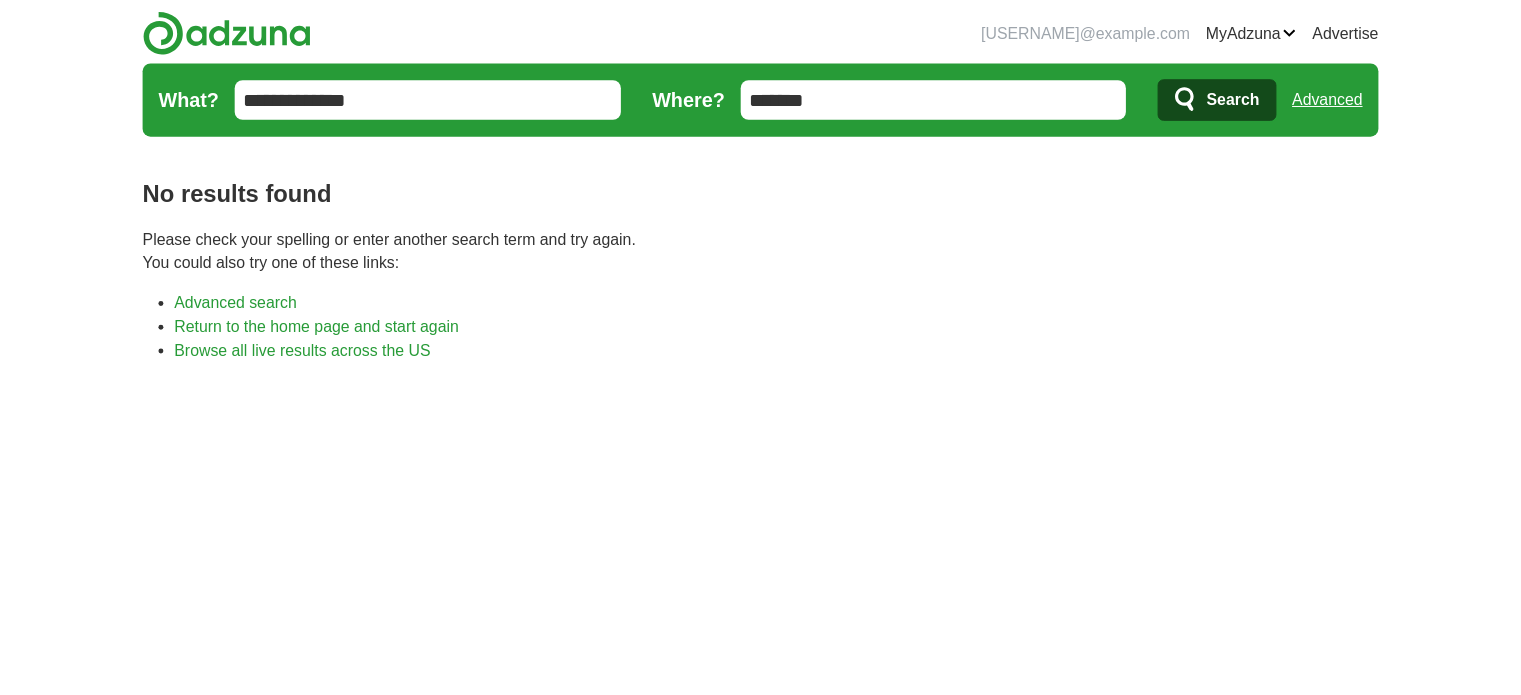 scroll, scrollTop: 0, scrollLeft: 0, axis: both 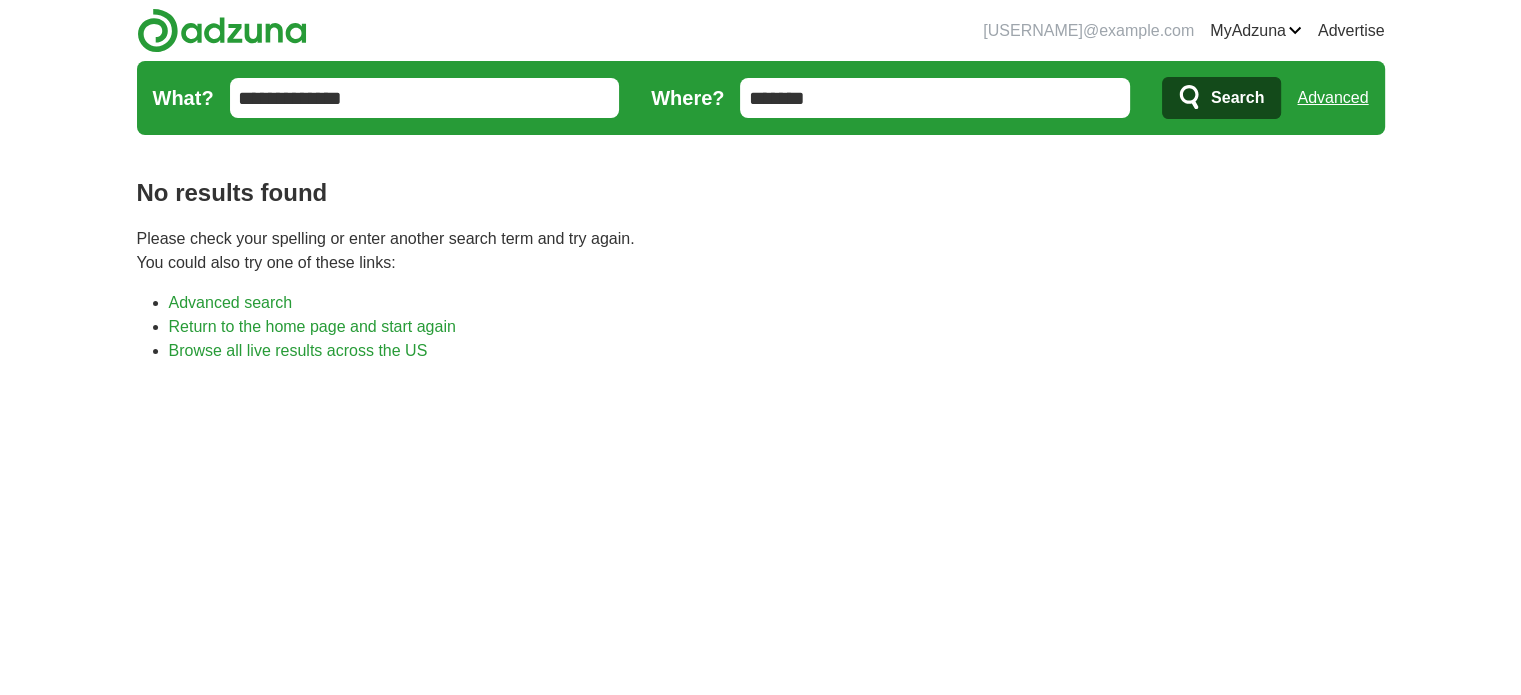 click on "*******" at bounding box center (935, 98) 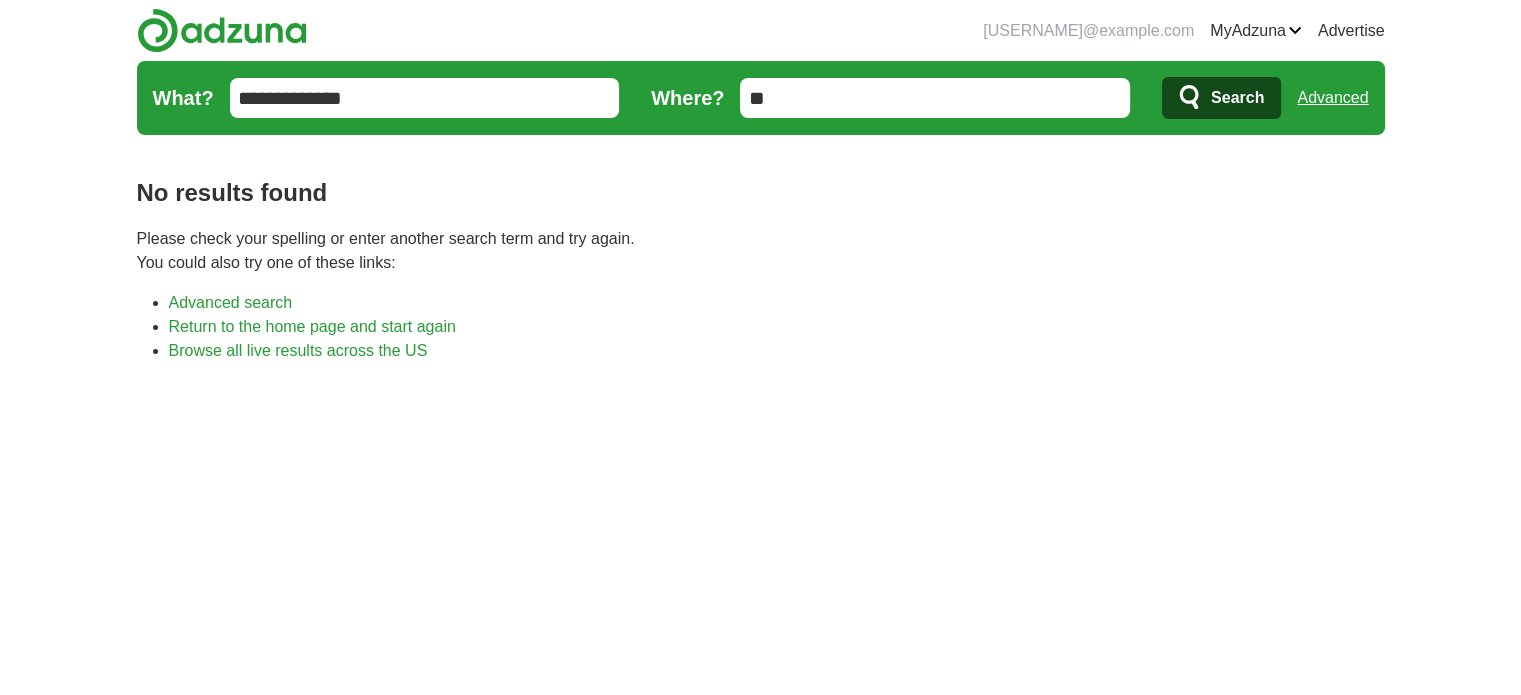 type on "*" 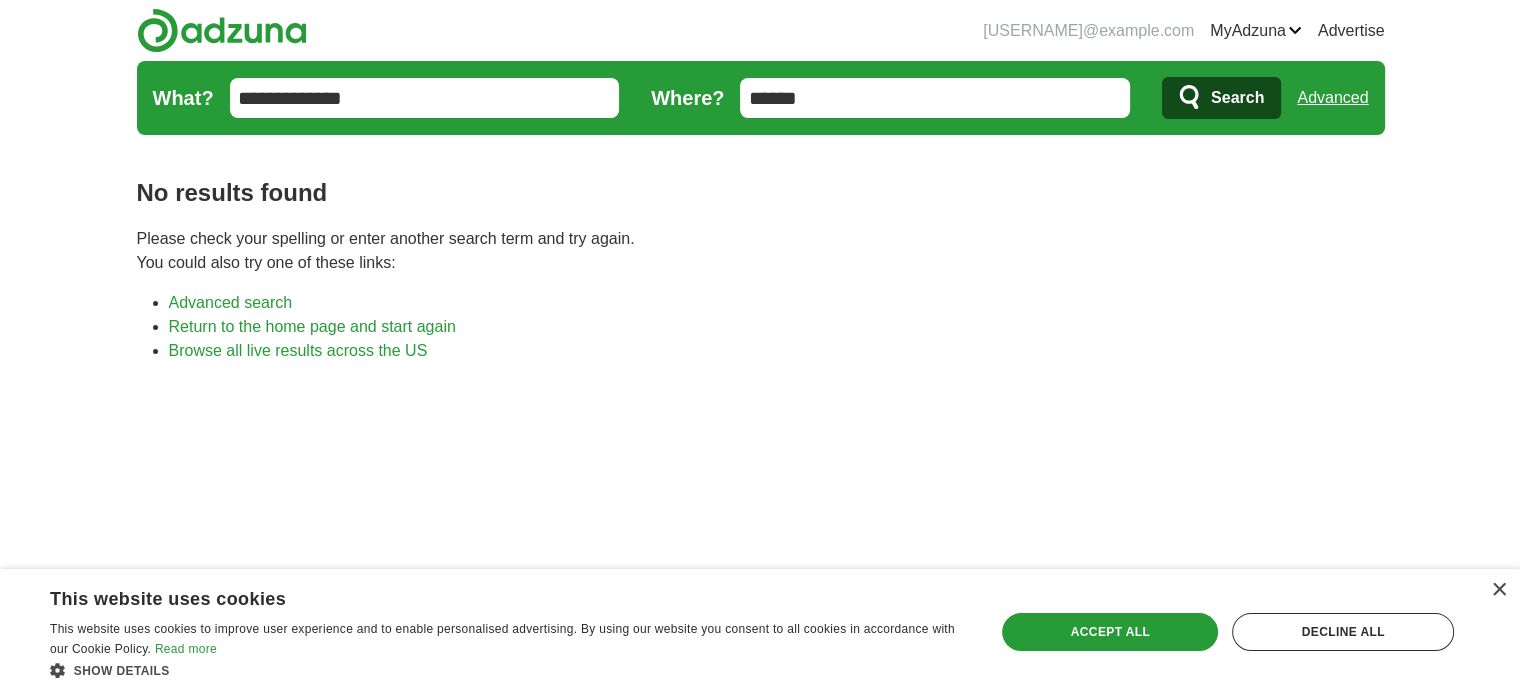 type on "******" 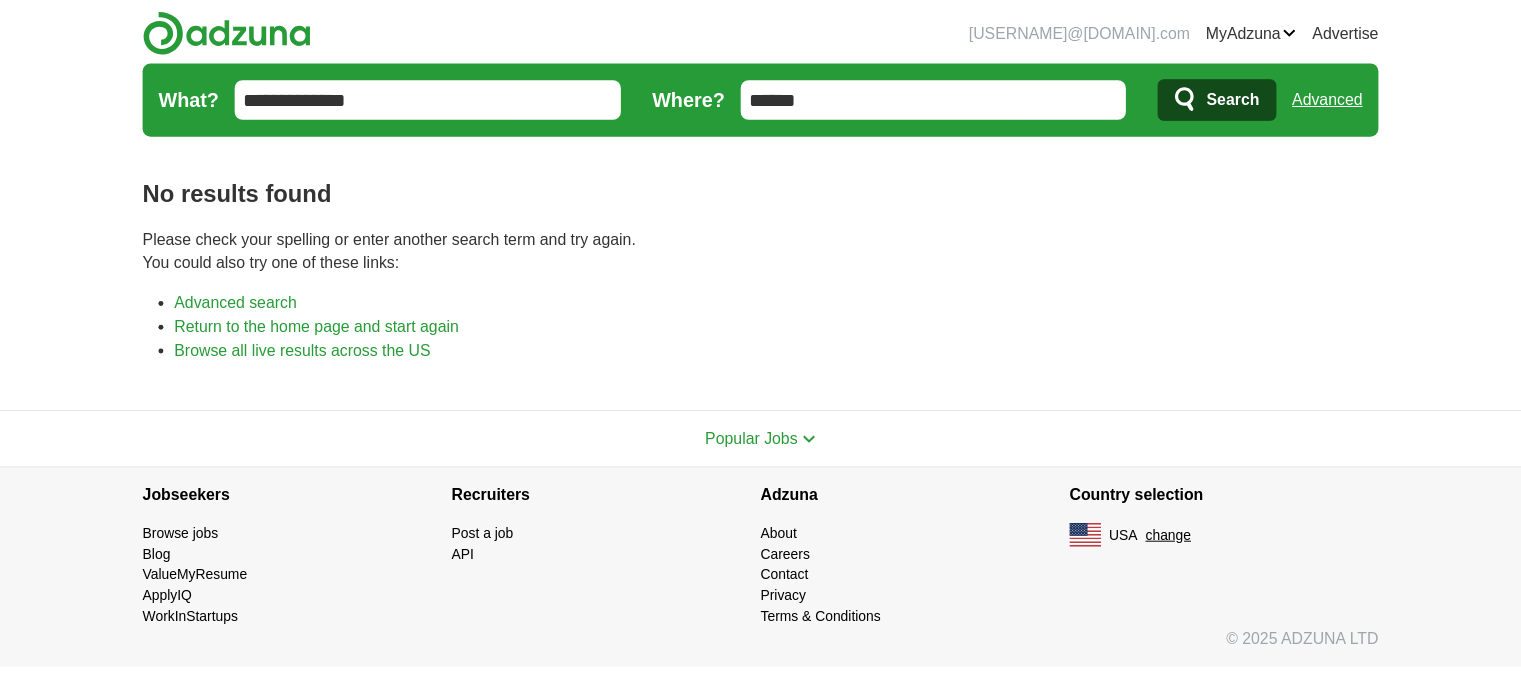 scroll, scrollTop: 0, scrollLeft: 0, axis: both 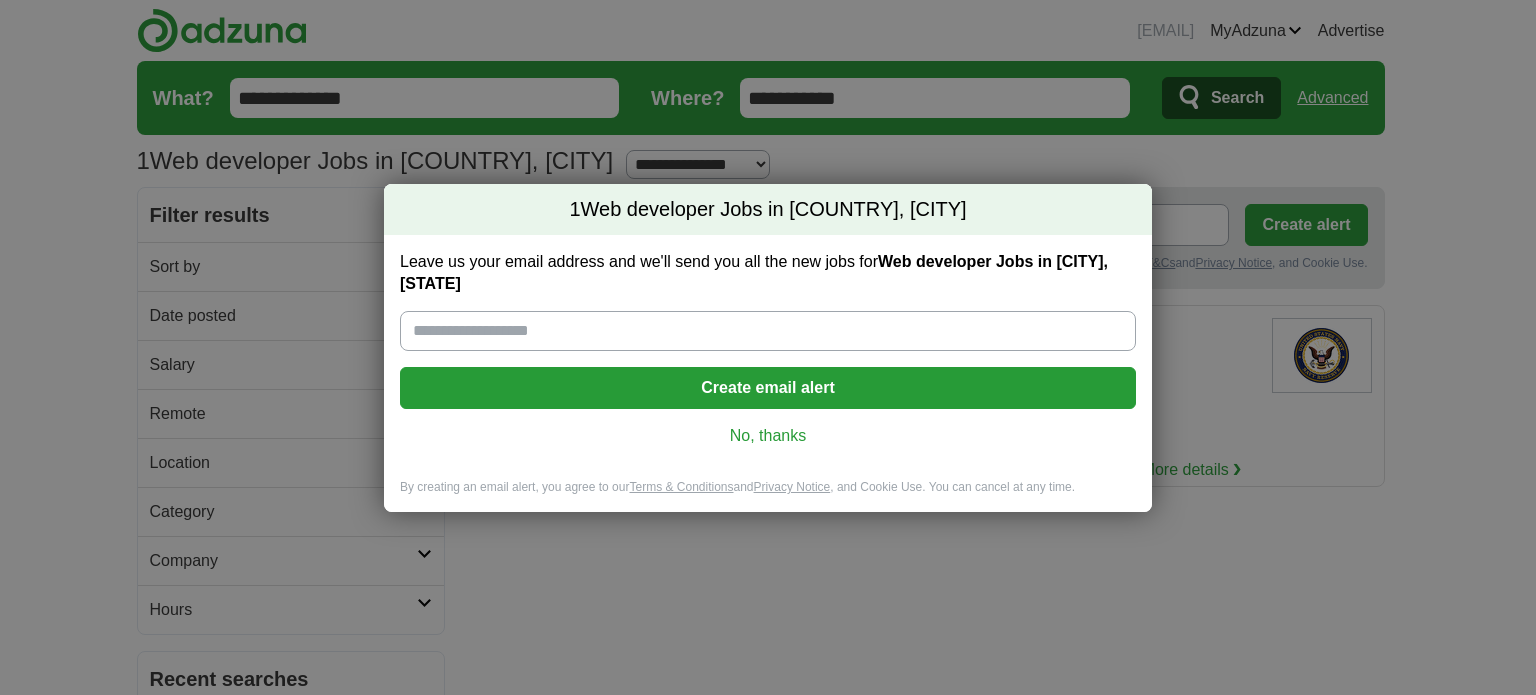 click on "No, thanks" at bounding box center (768, 436) 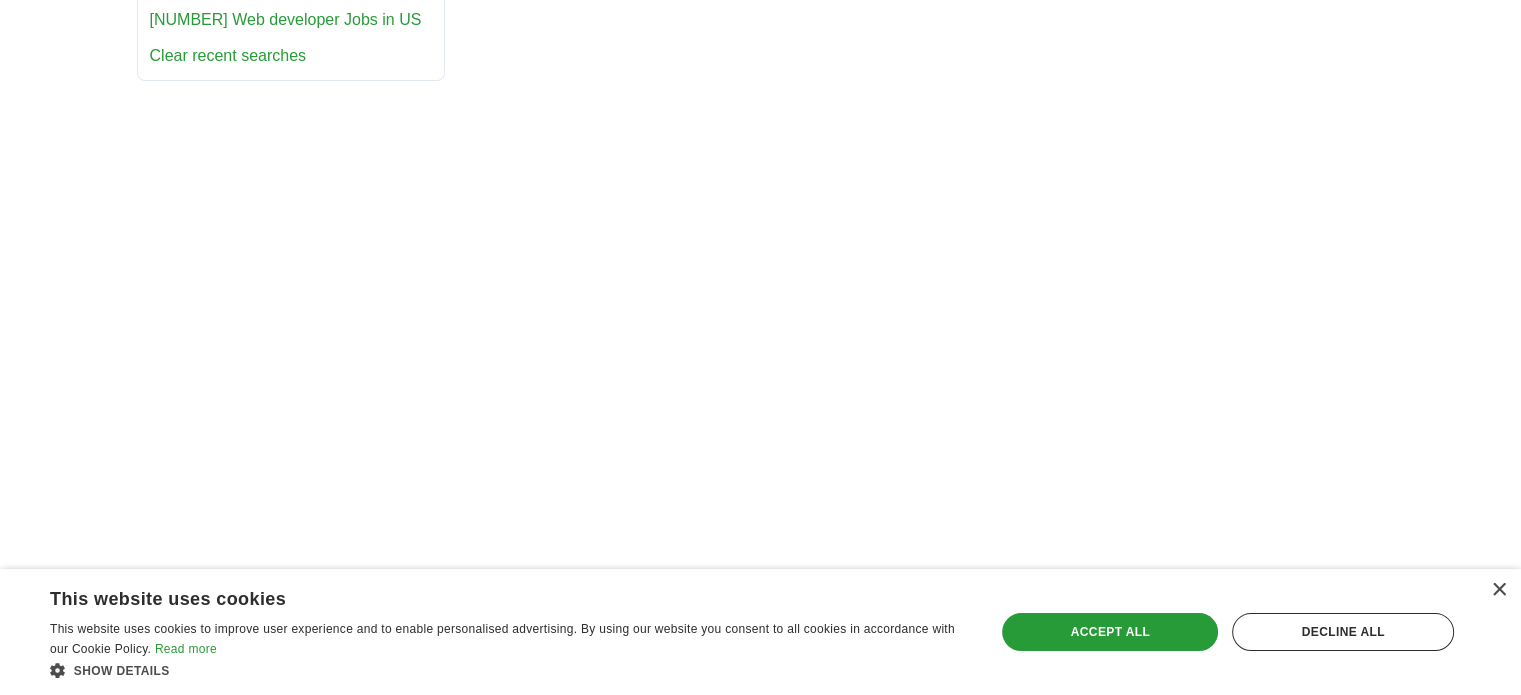 scroll, scrollTop: 699, scrollLeft: 0, axis: vertical 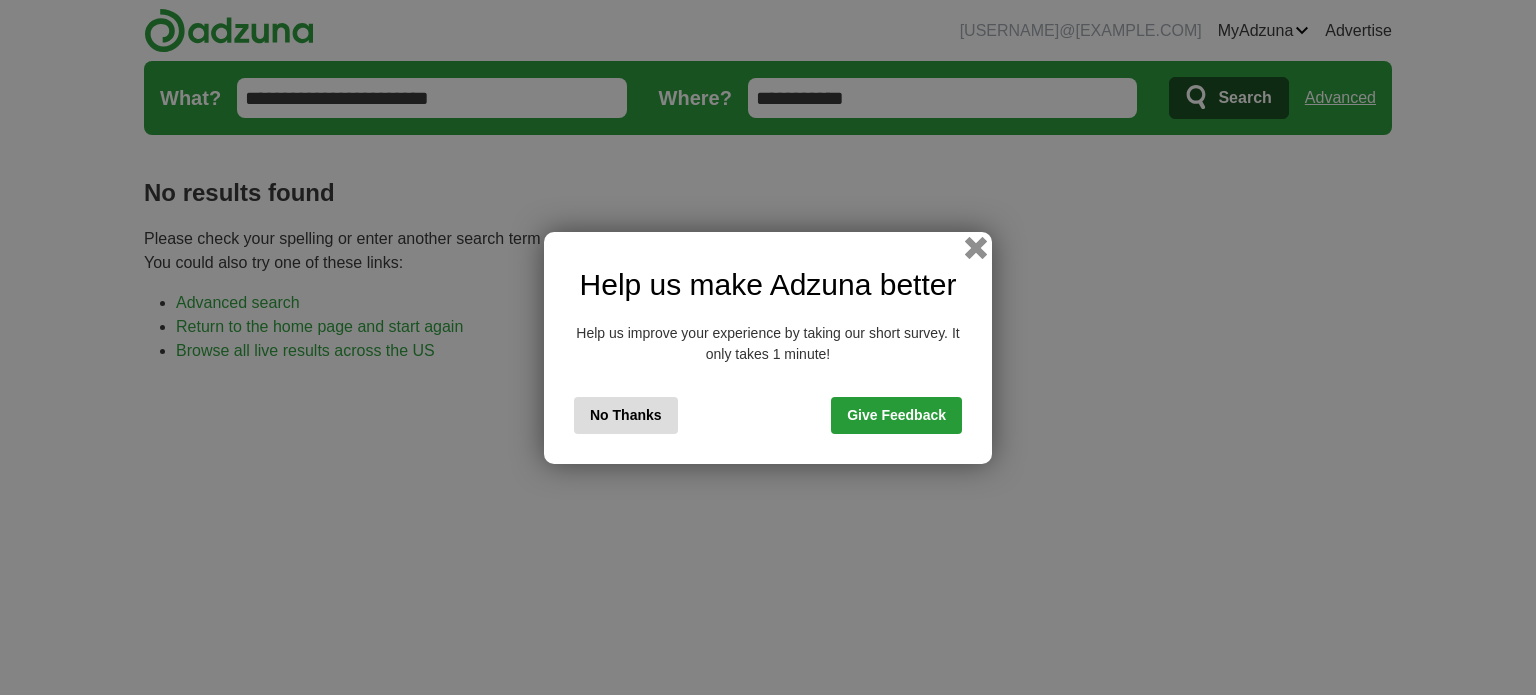 click at bounding box center (976, 247) 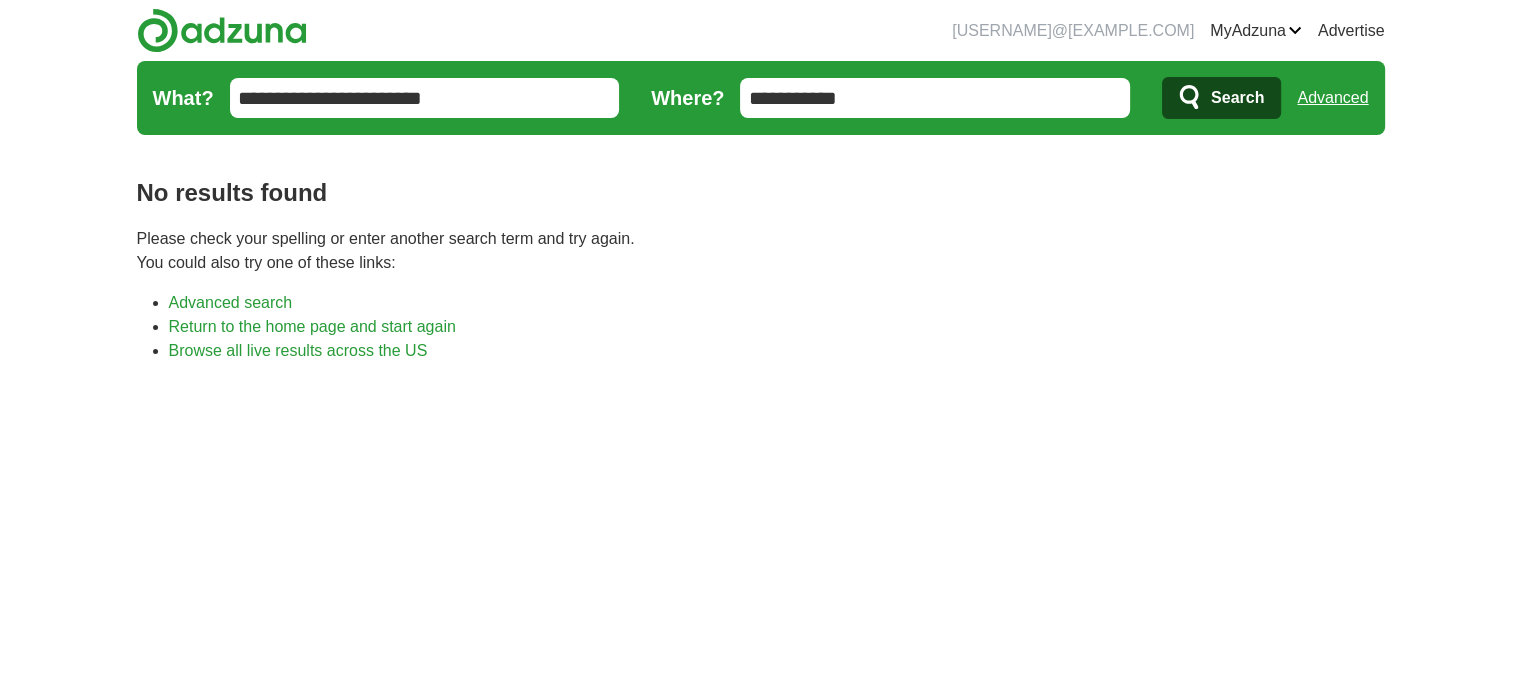 click on "**********" at bounding box center [425, 98] 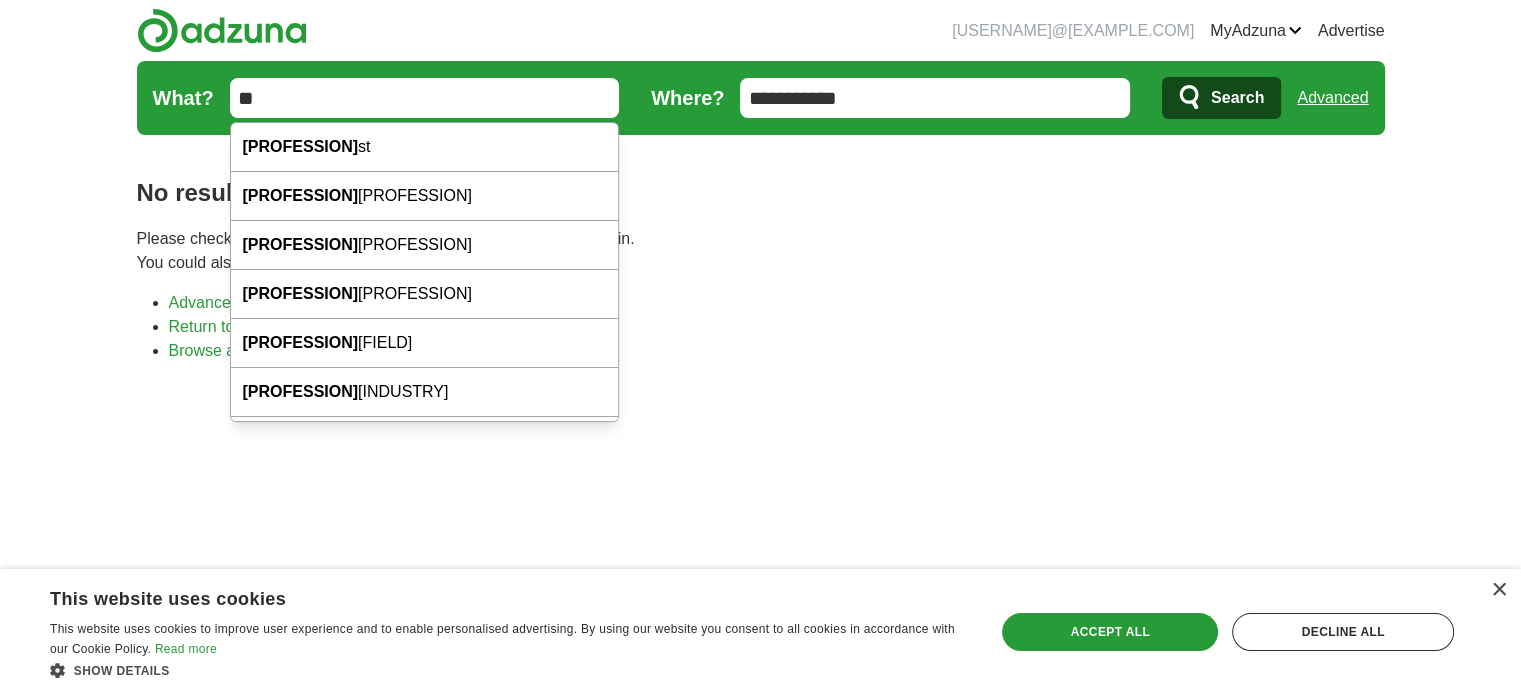 type on "*" 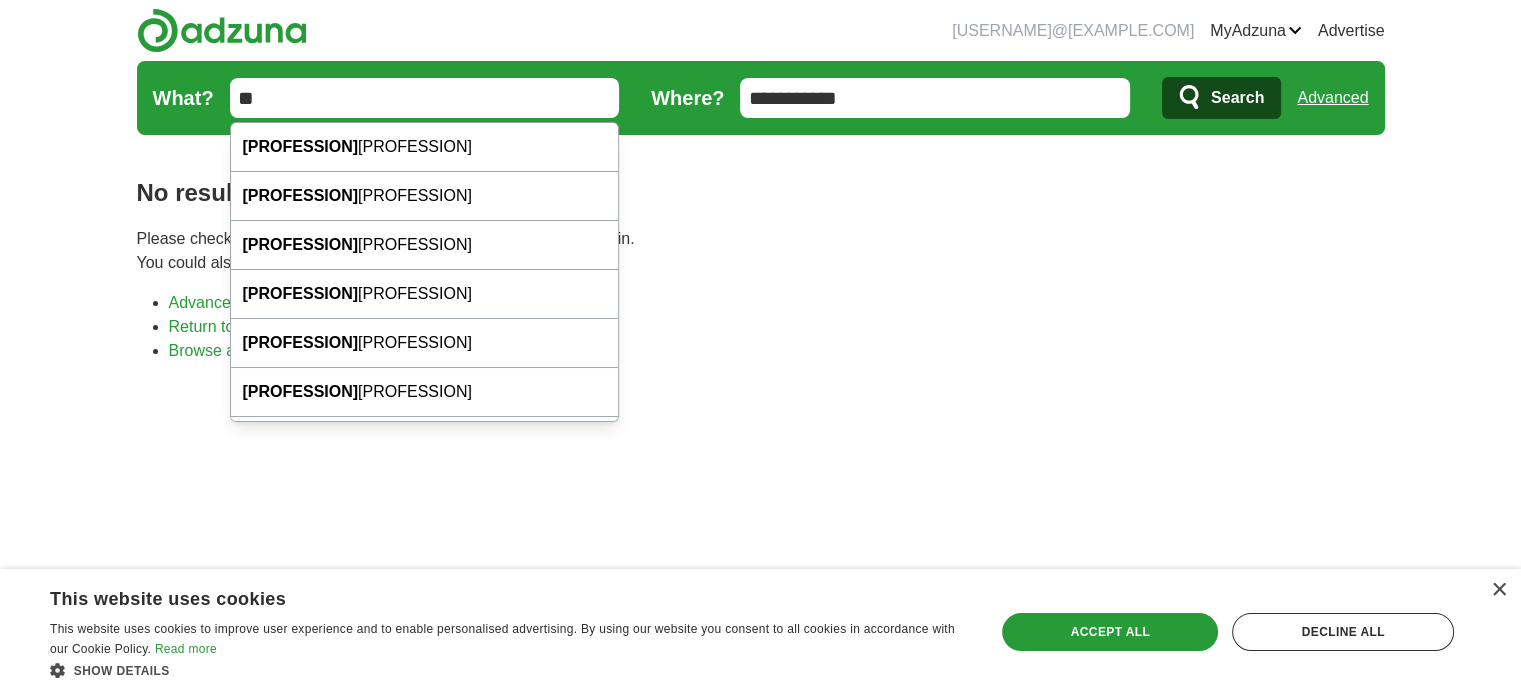 type on "*" 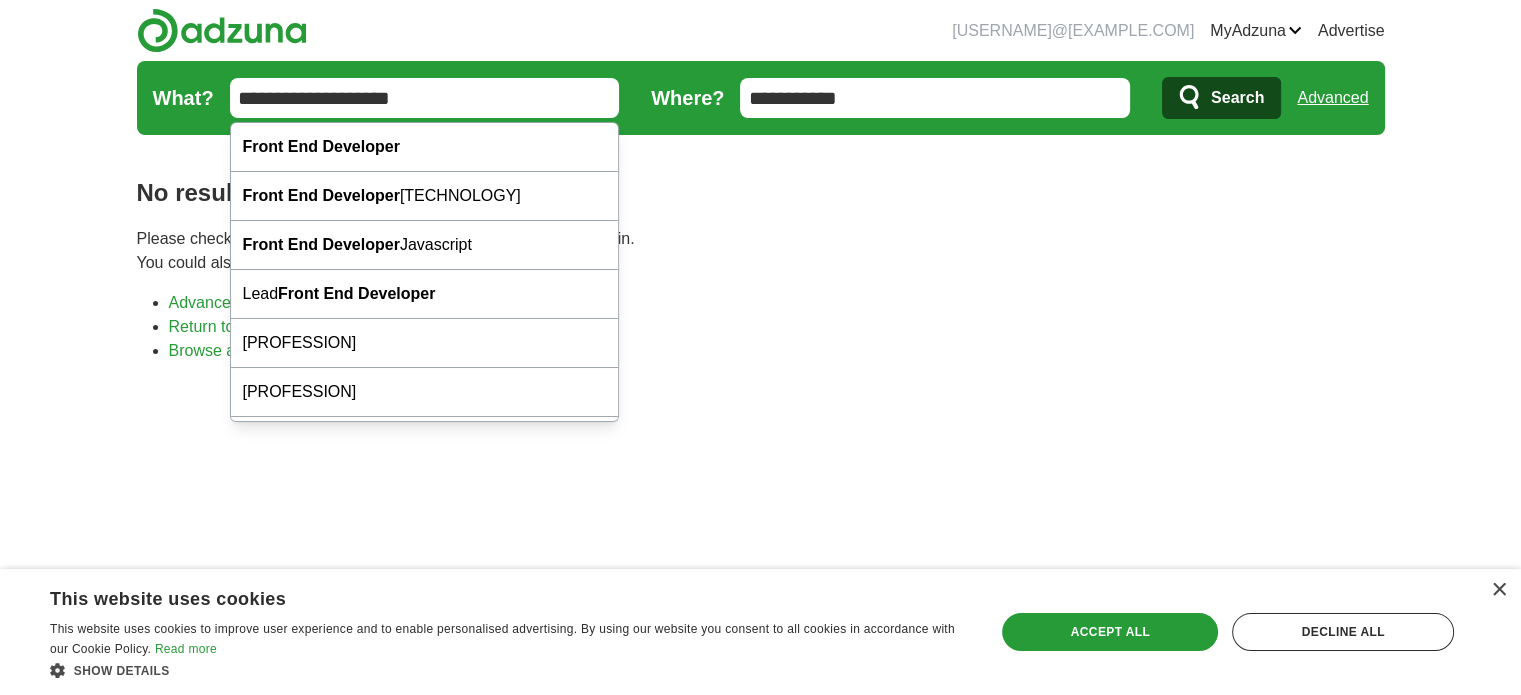 type on "**********" 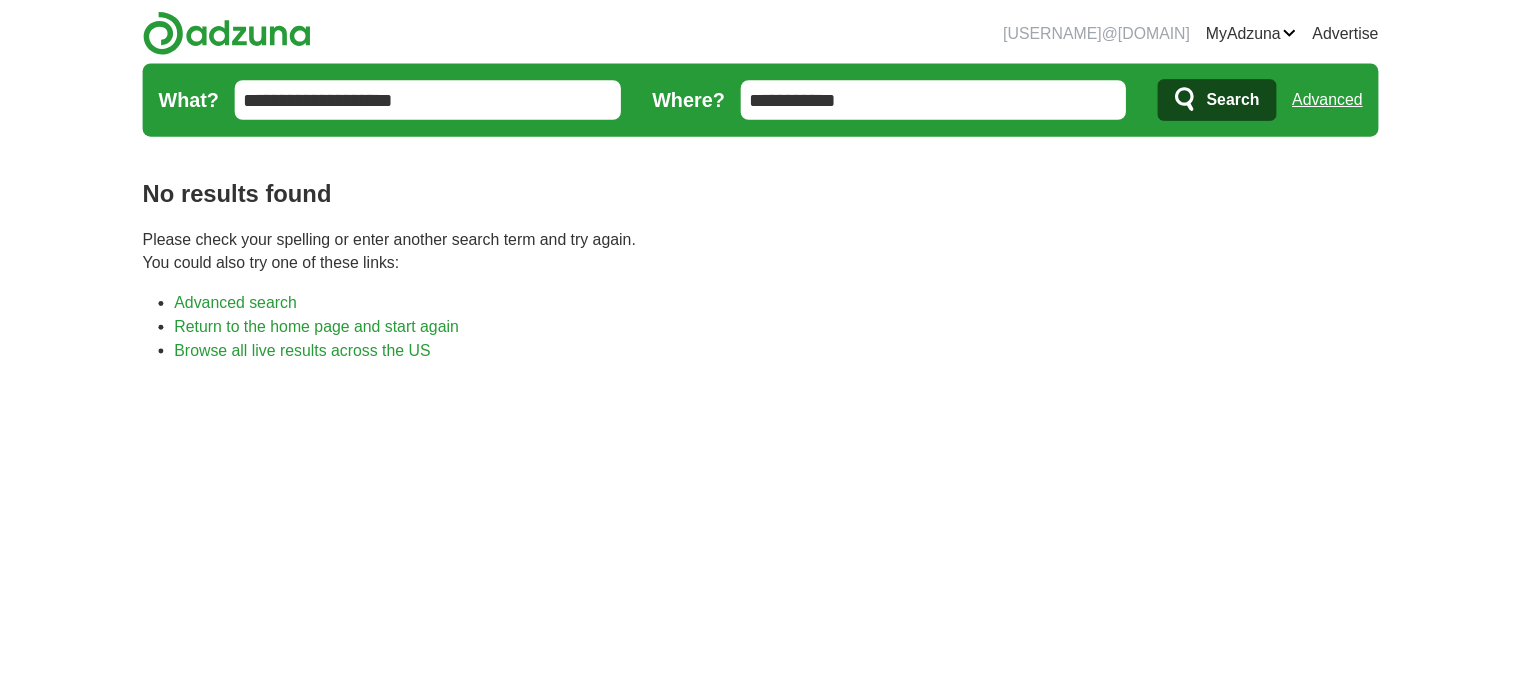 scroll, scrollTop: 0, scrollLeft: 0, axis: both 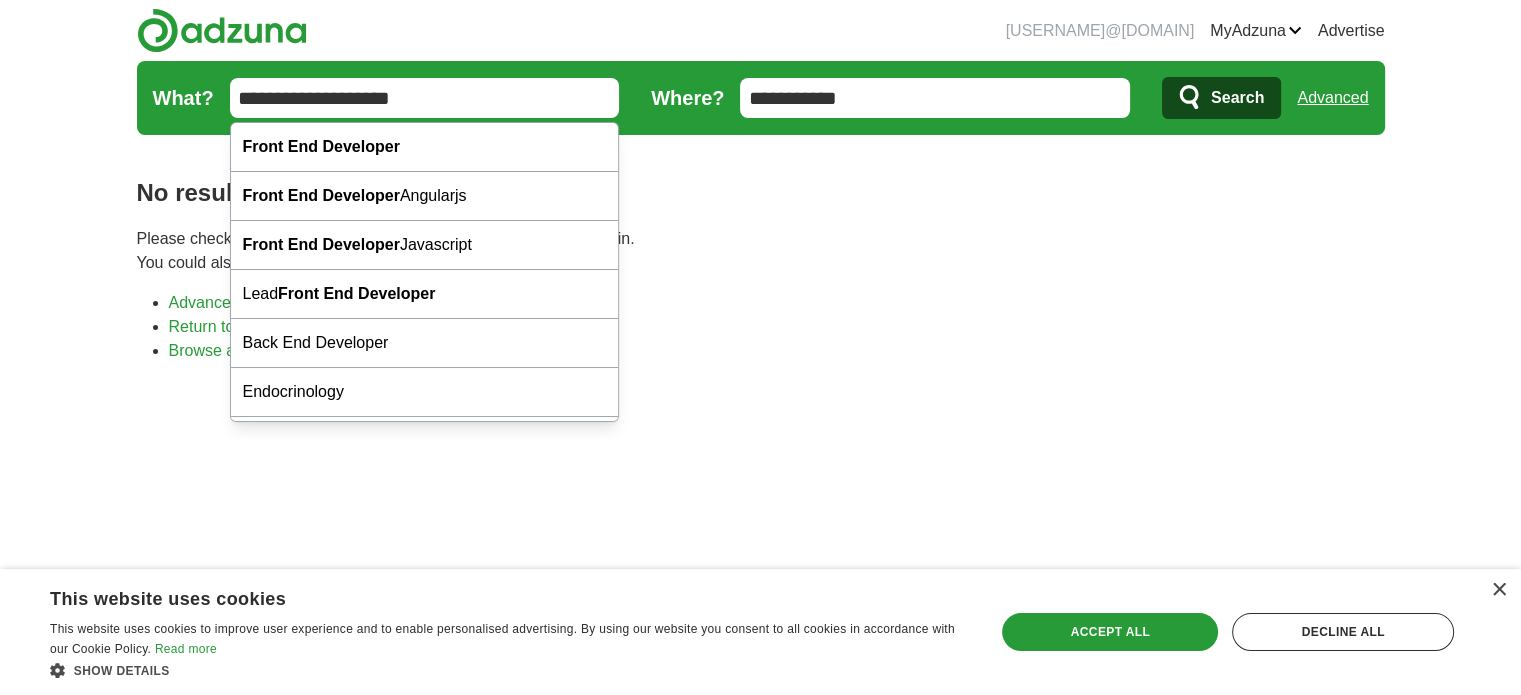 click on "**********" at bounding box center (425, 98) 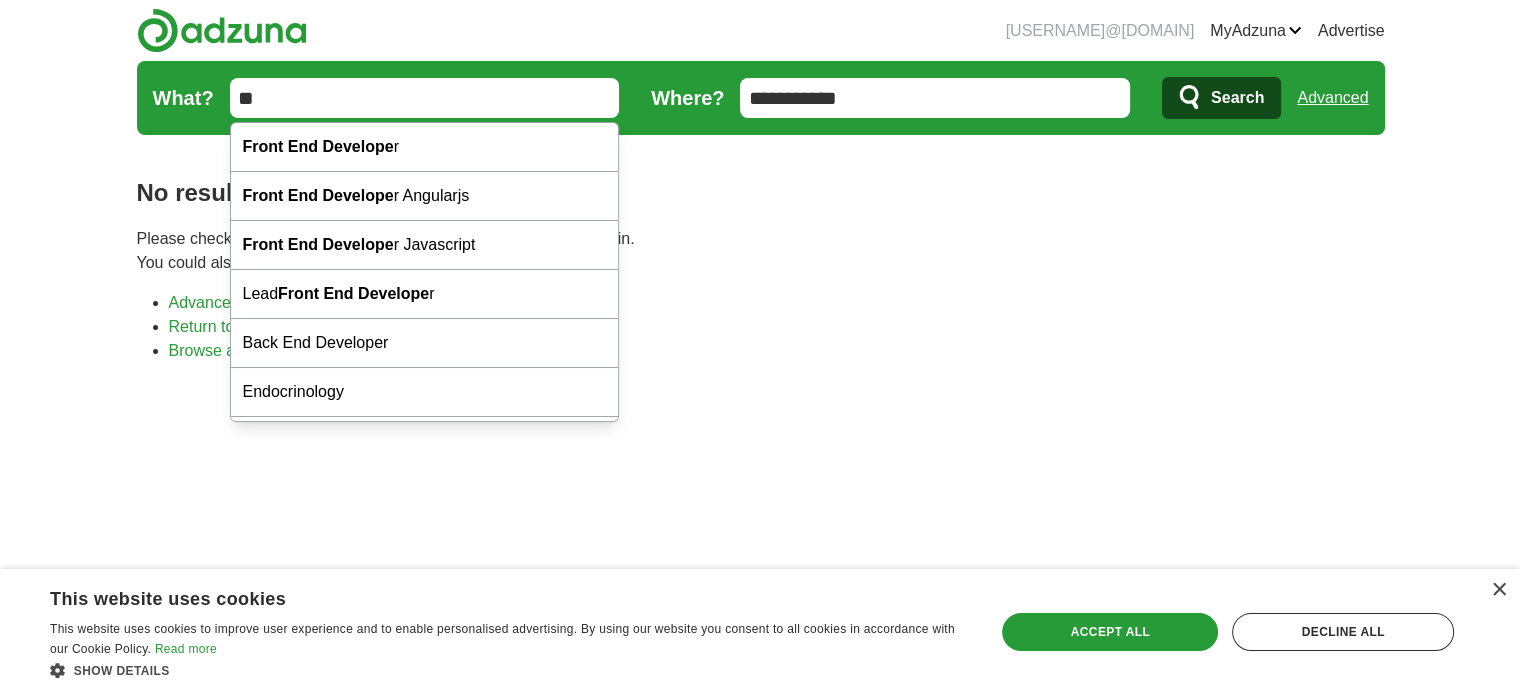 type on "*" 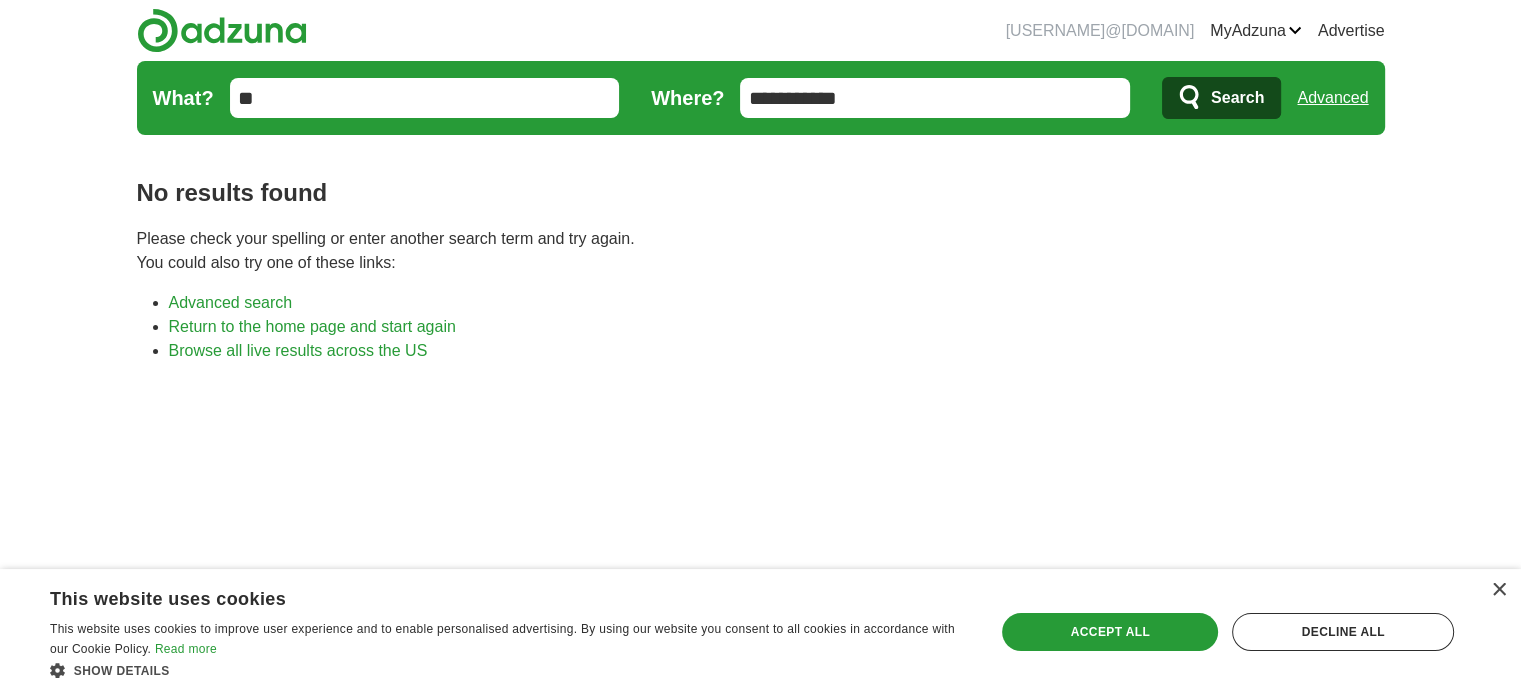 type on "*" 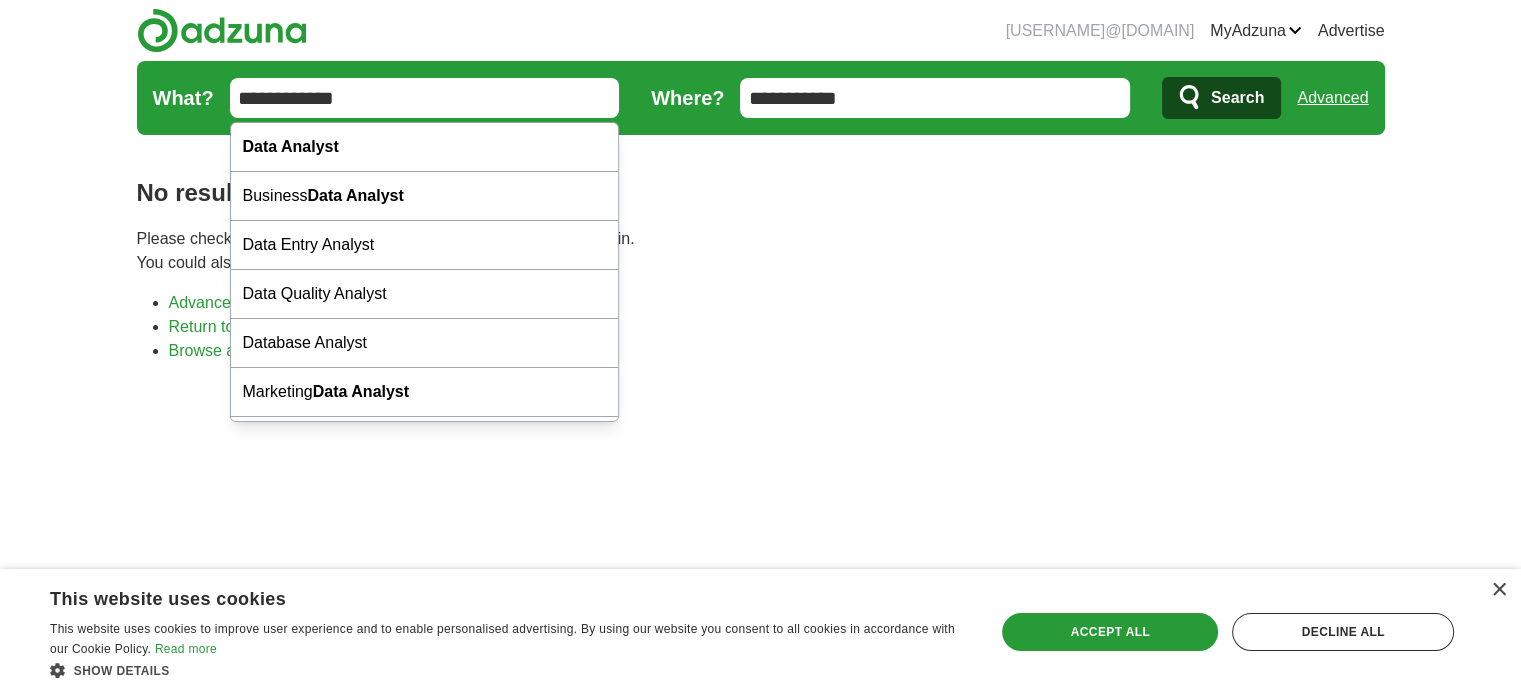 type on "**********" 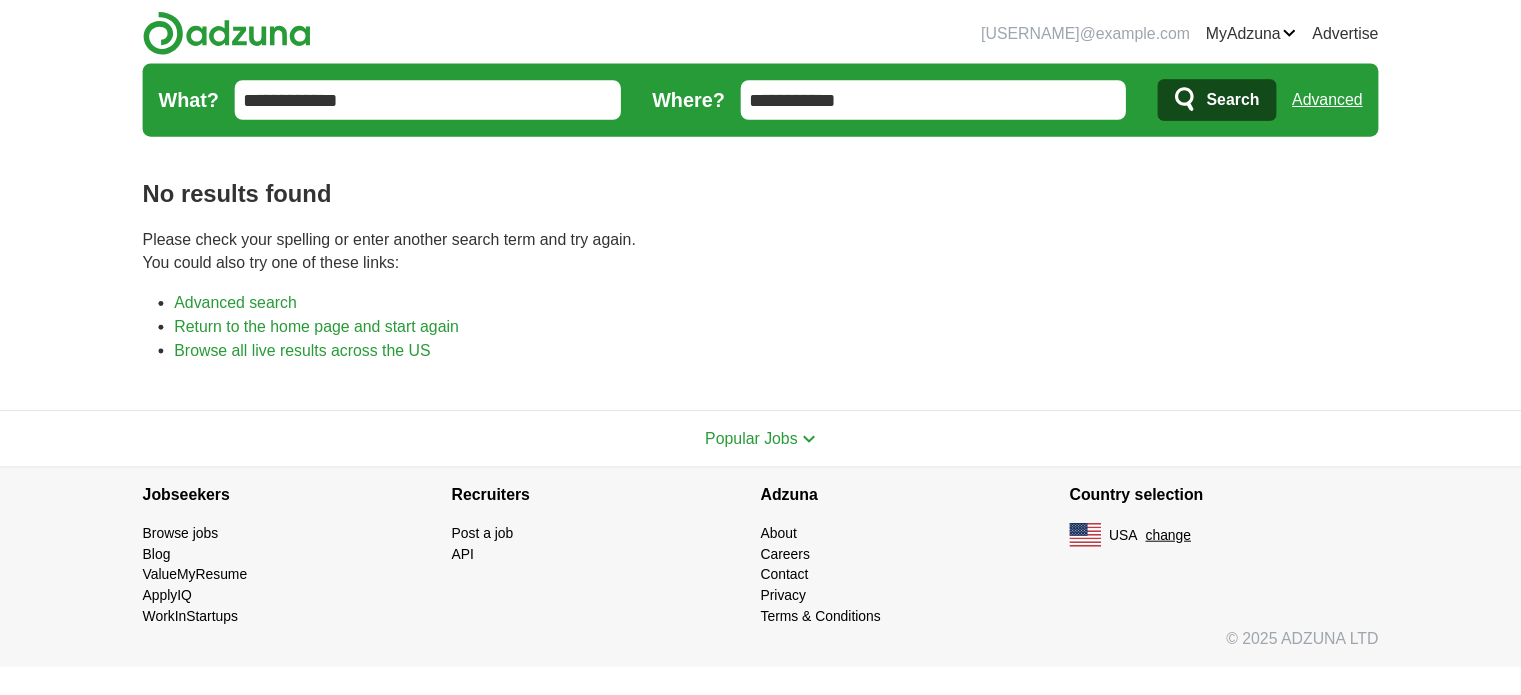 scroll, scrollTop: 0, scrollLeft: 0, axis: both 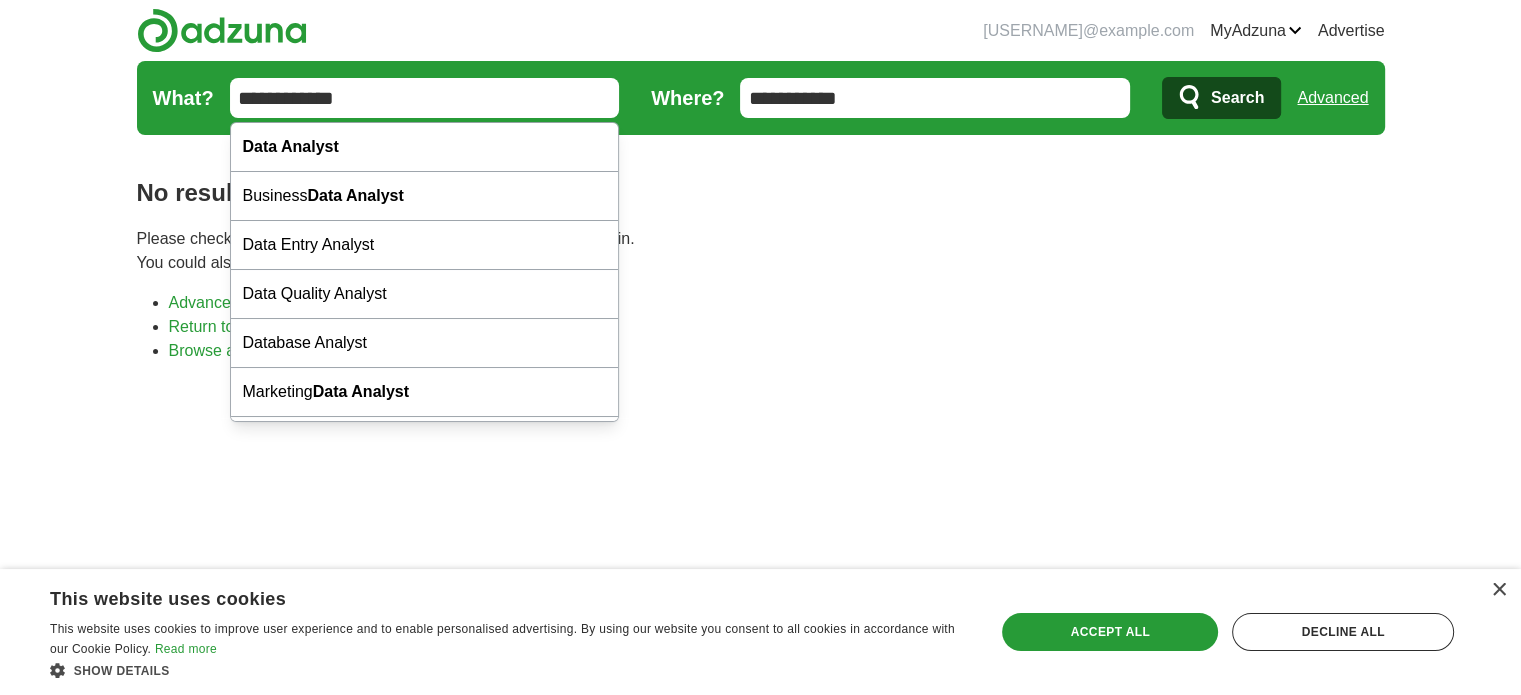 click on "**********" at bounding box center [425, 98] 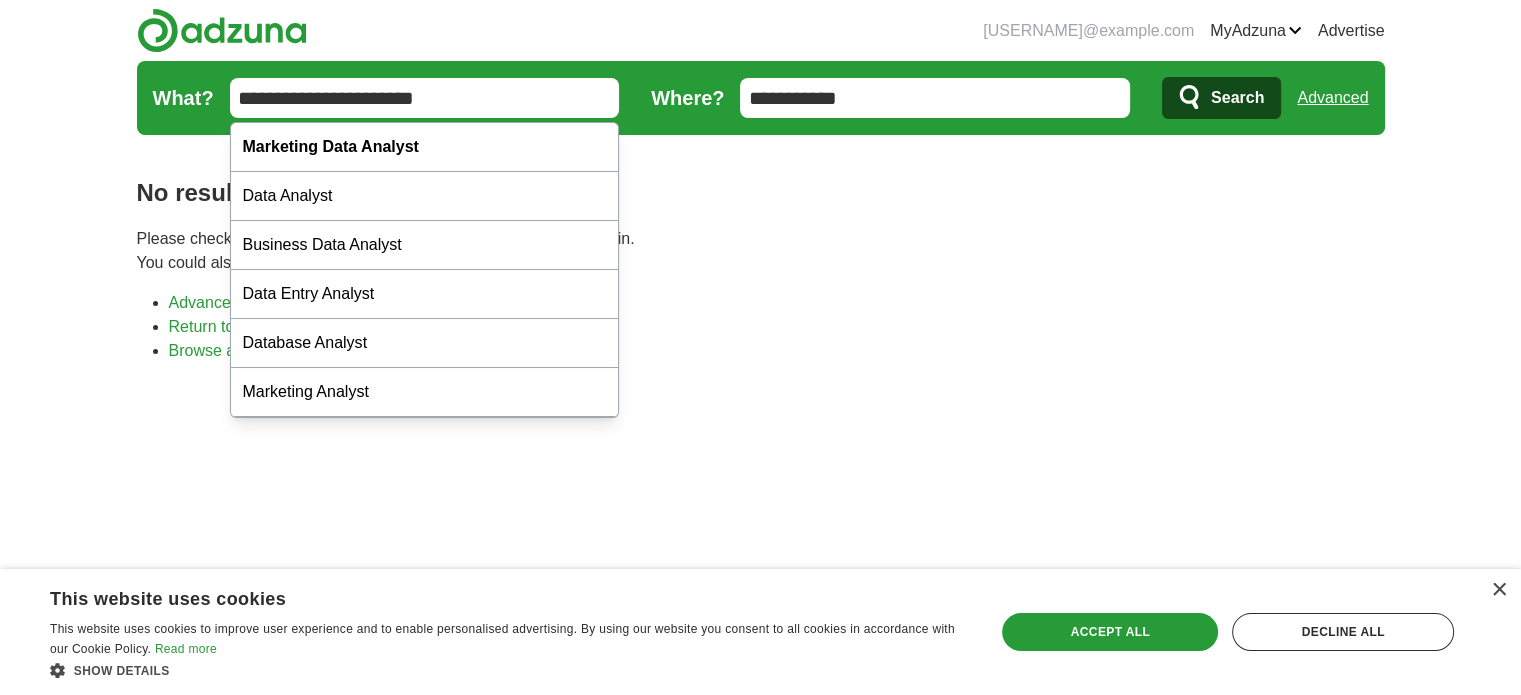 type on "**********" 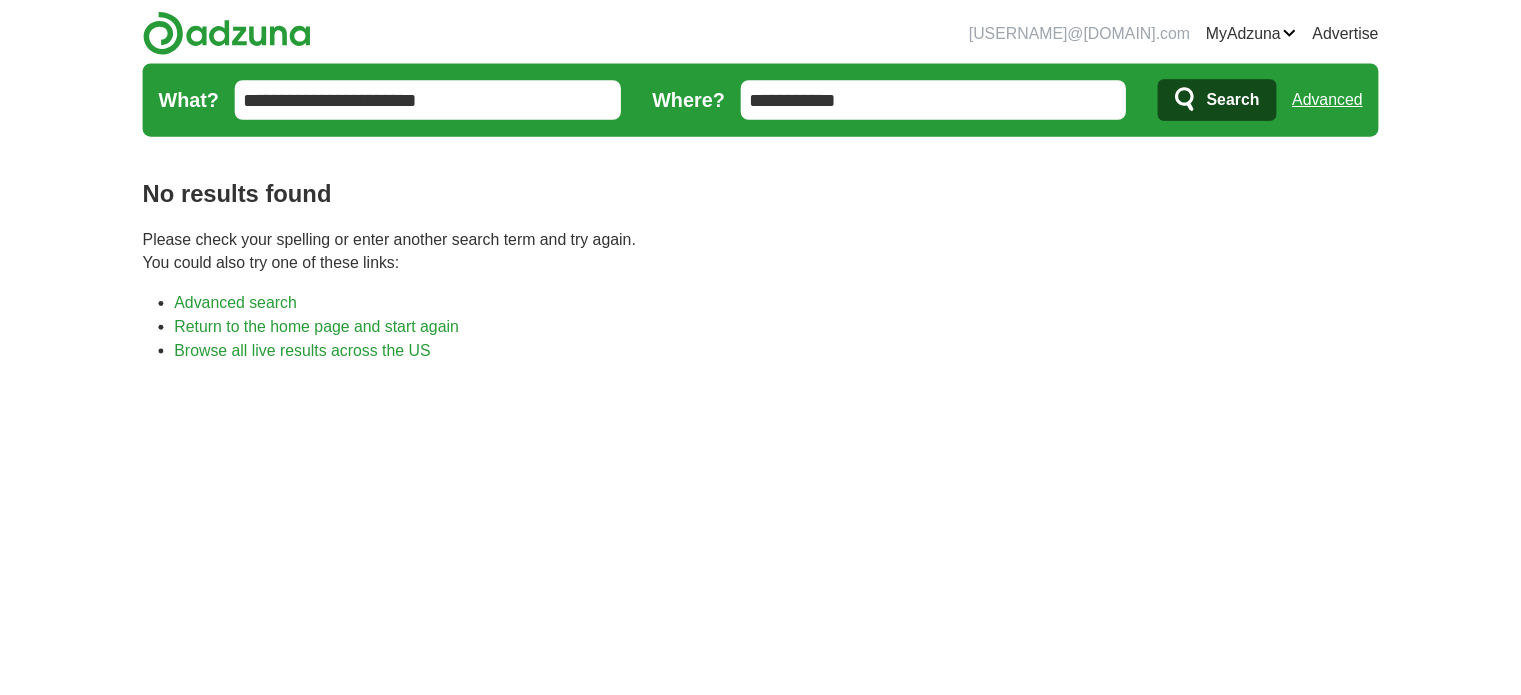 scroll, scrollTop: 0, scrollLeft: 0, axis: both 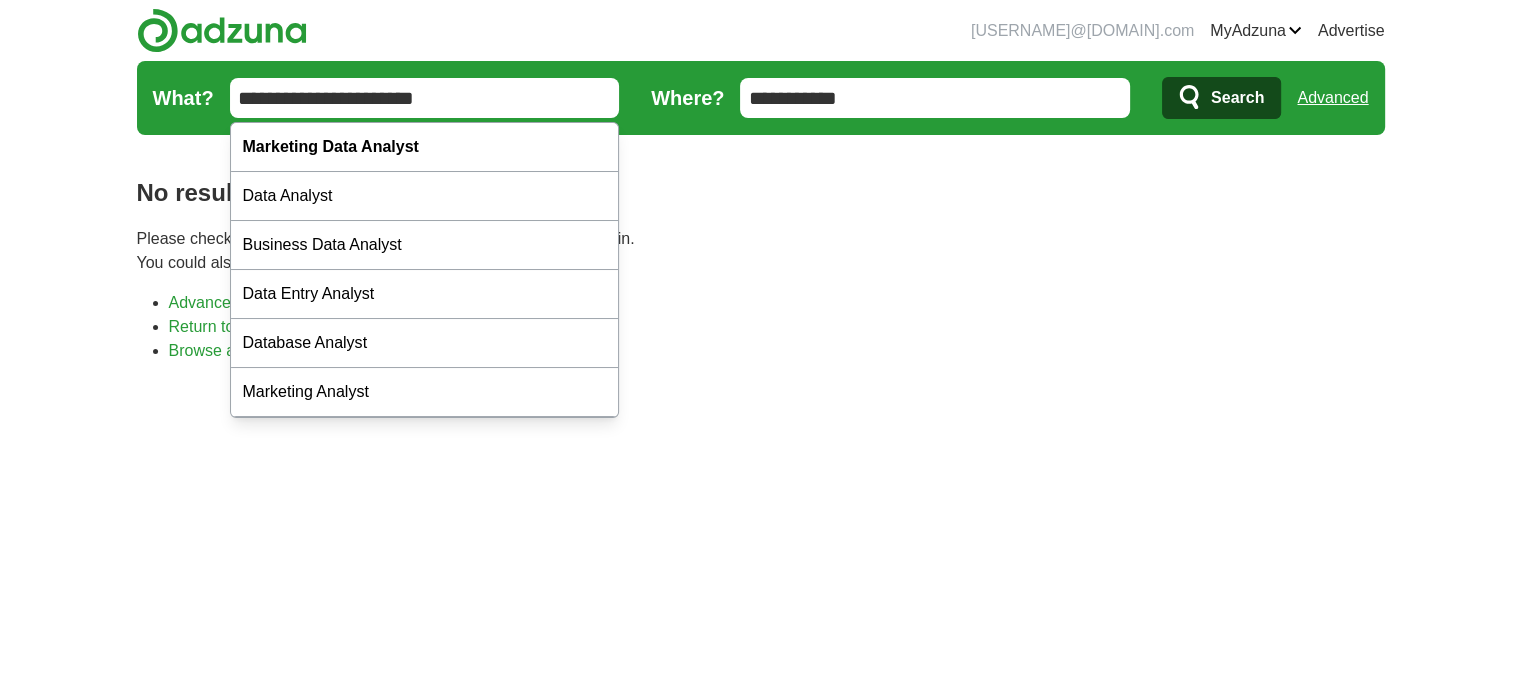 click on "**********" at bounding box center (425, 98) 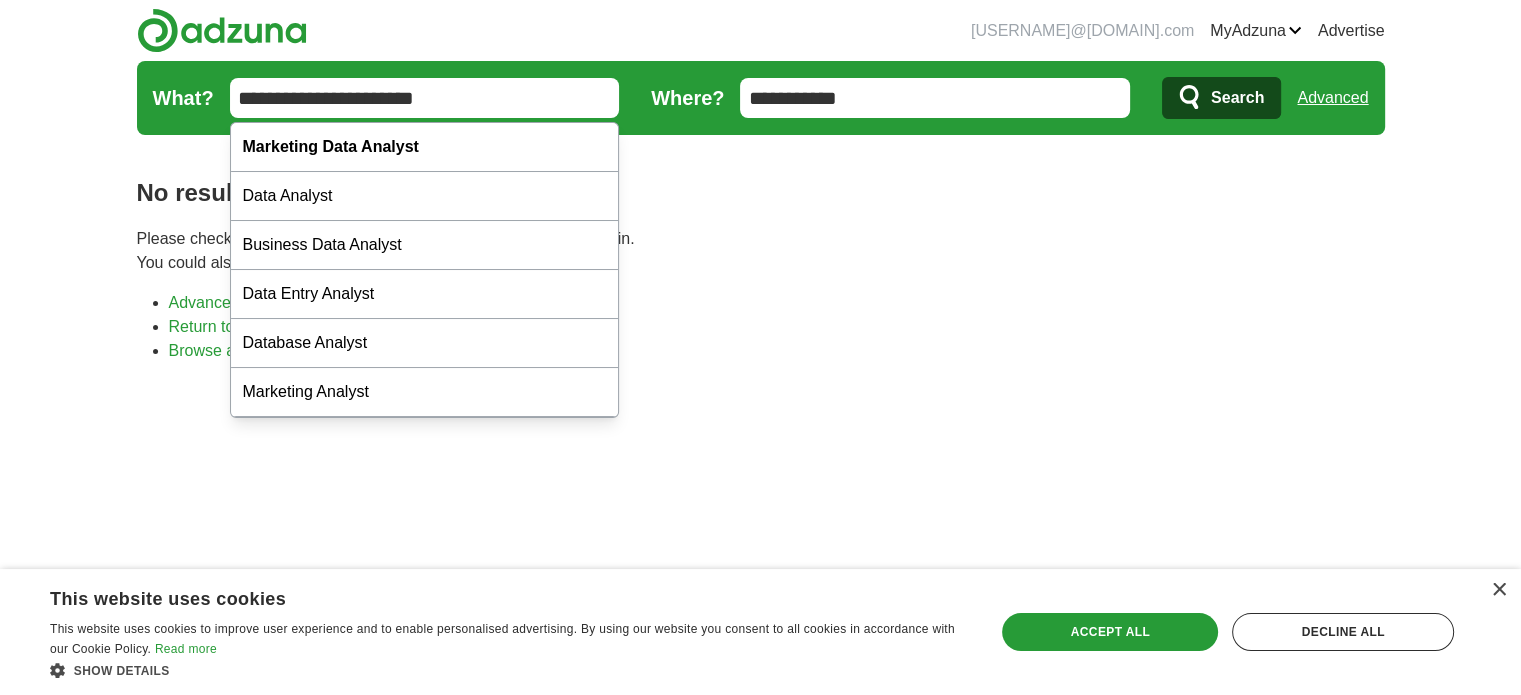 click on "**********" at bounding box center (425, 98) 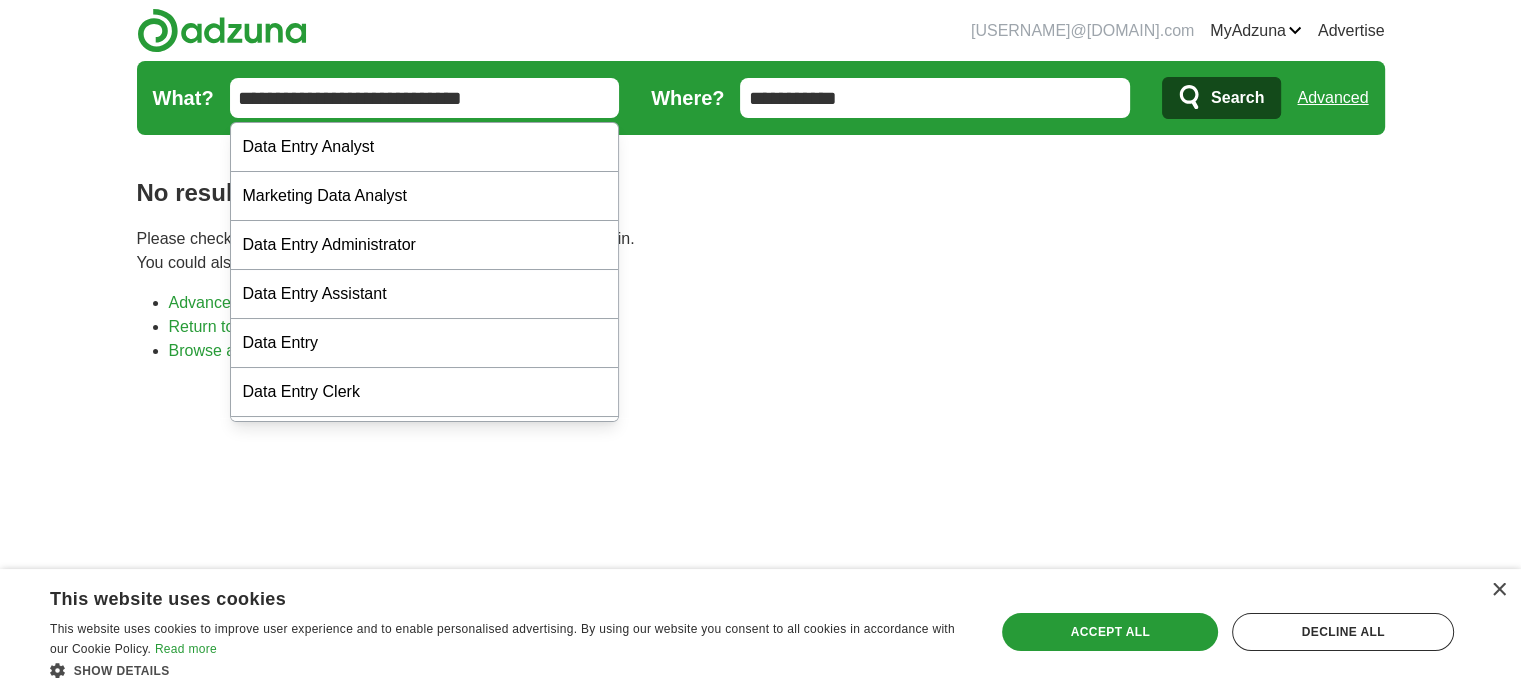 click on "**********" at bounding box center [425, 98] 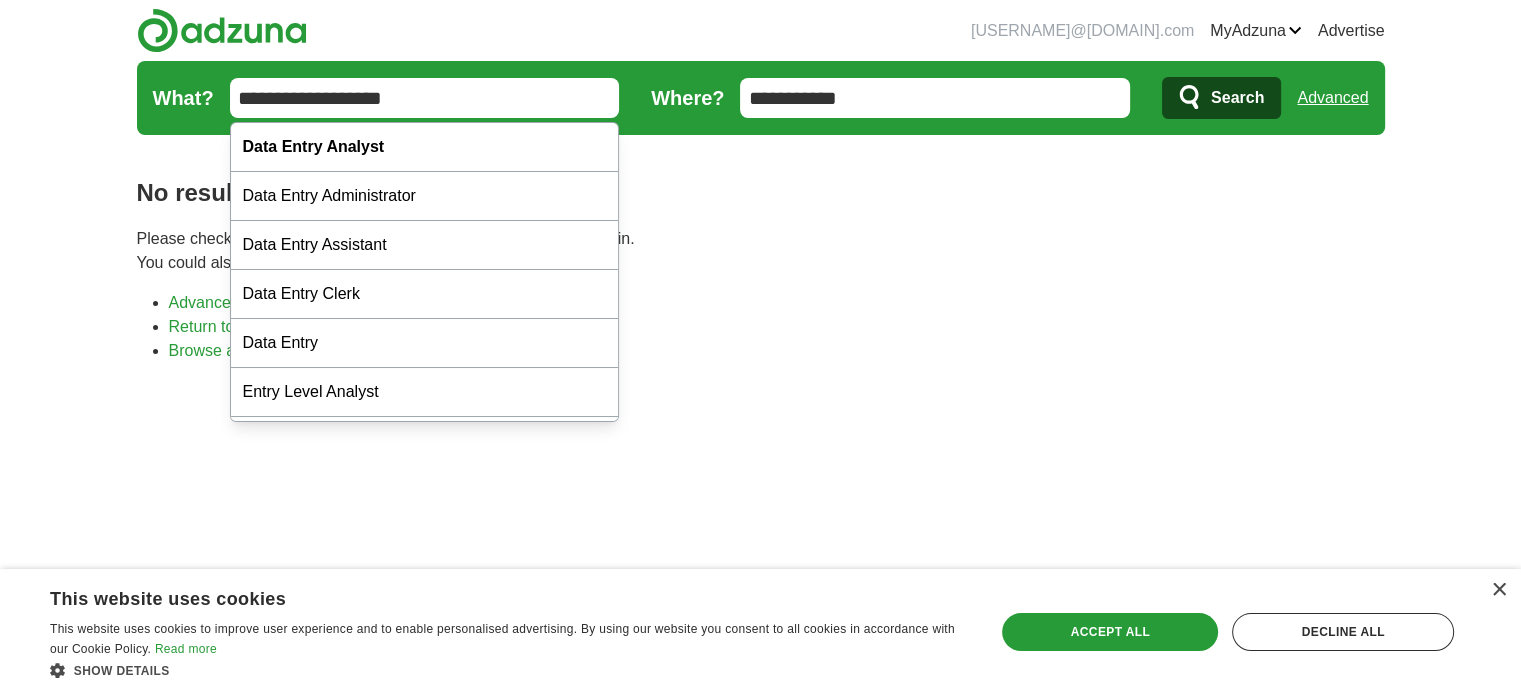 type on "**********" 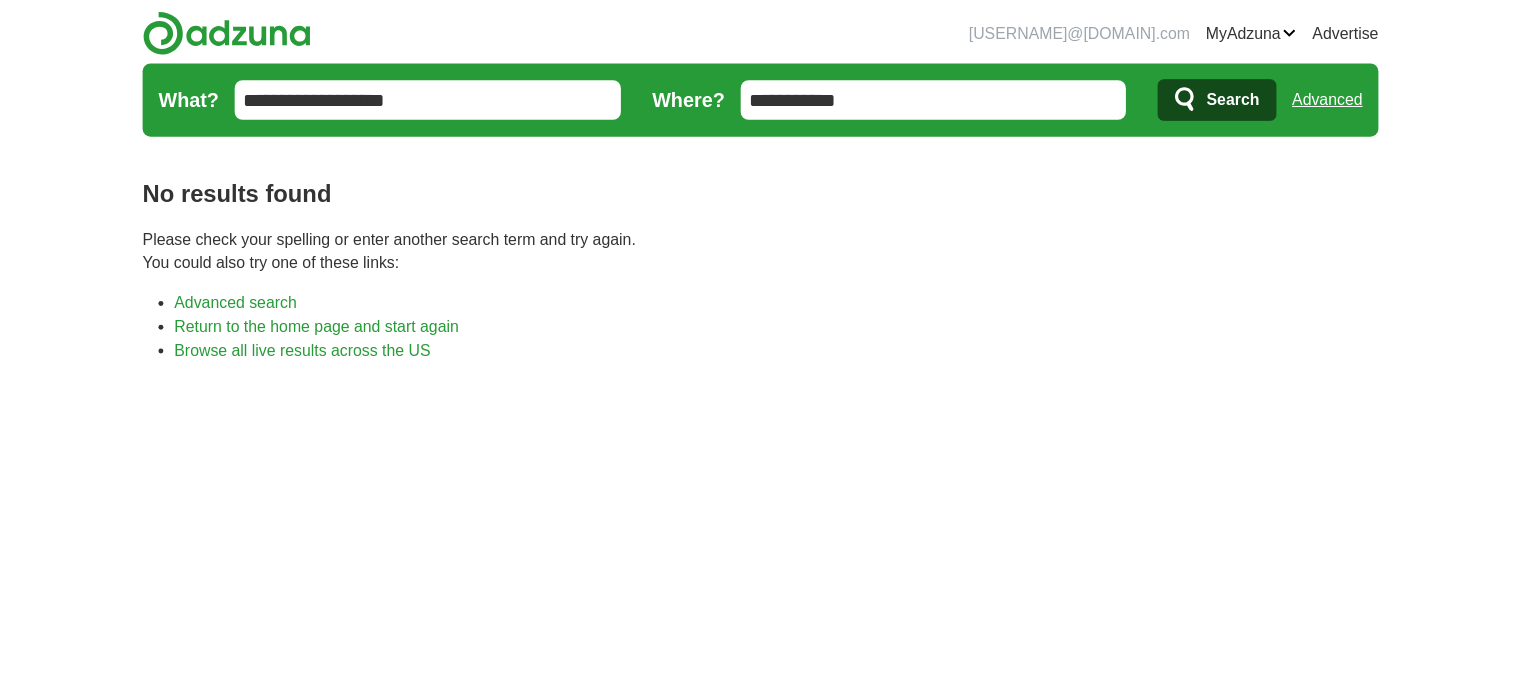 scroll, scrollTop: 0, scrollLeft: 0, axis: both 